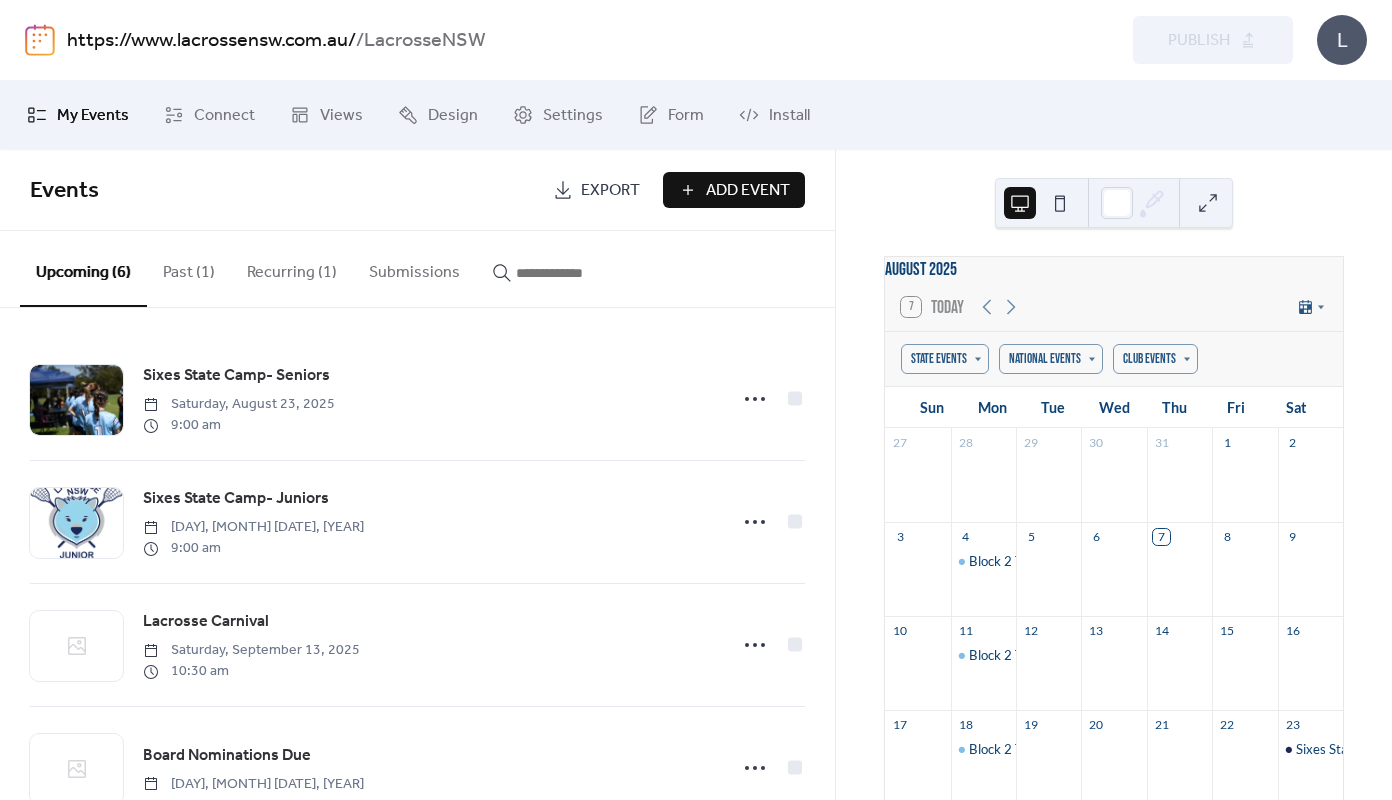 scroll, scrollTop: 0, scrollLeft: 0, axis: both 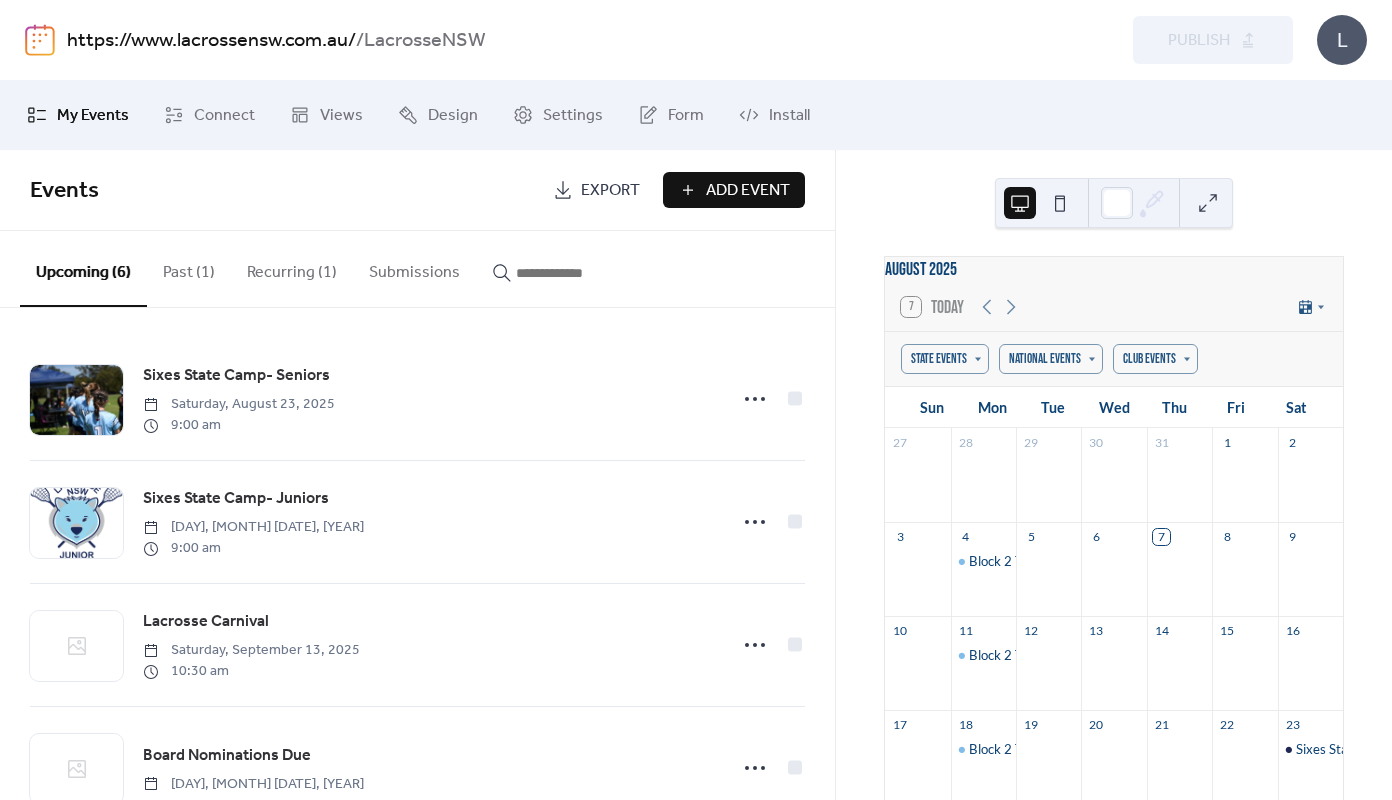 click on "Add Event" at bounding box center [748, 191] 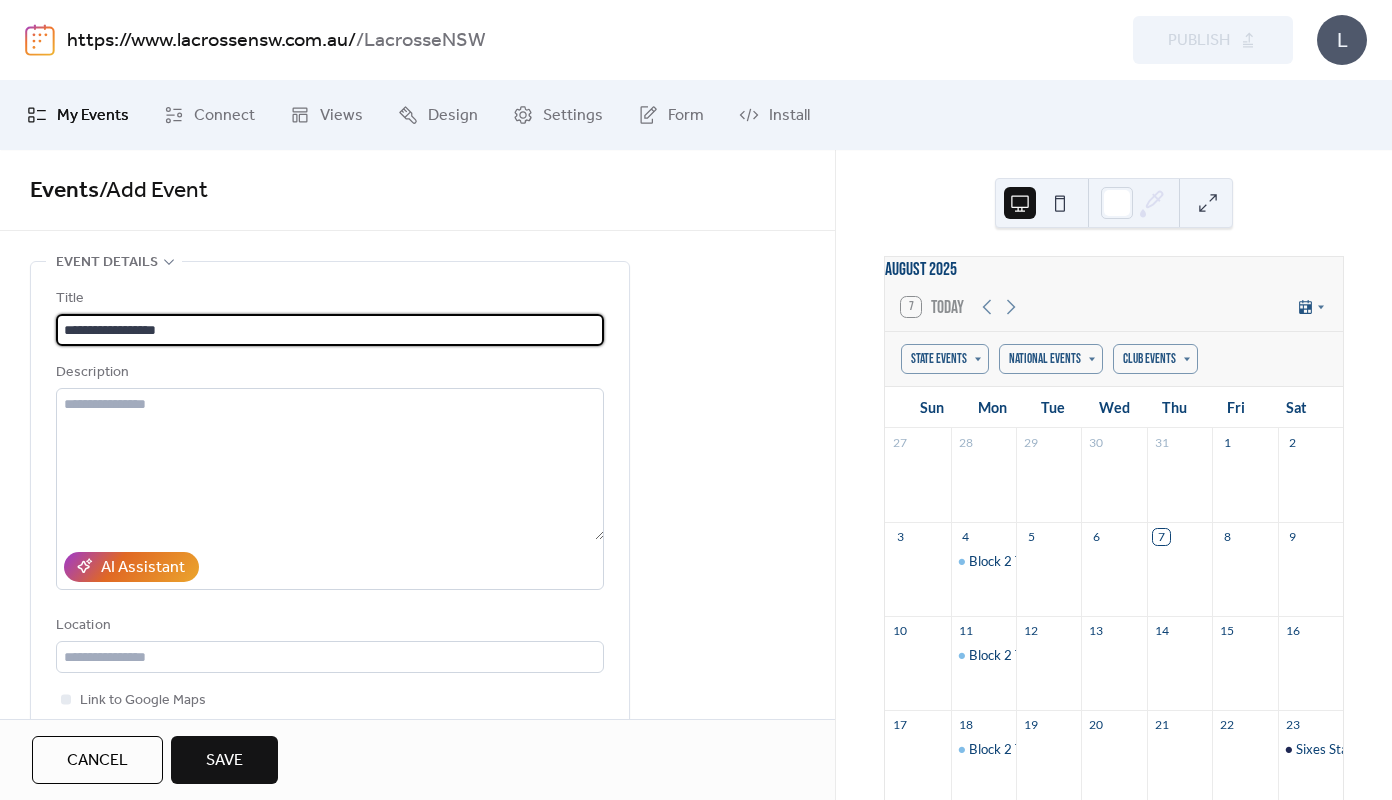 type on "**********" 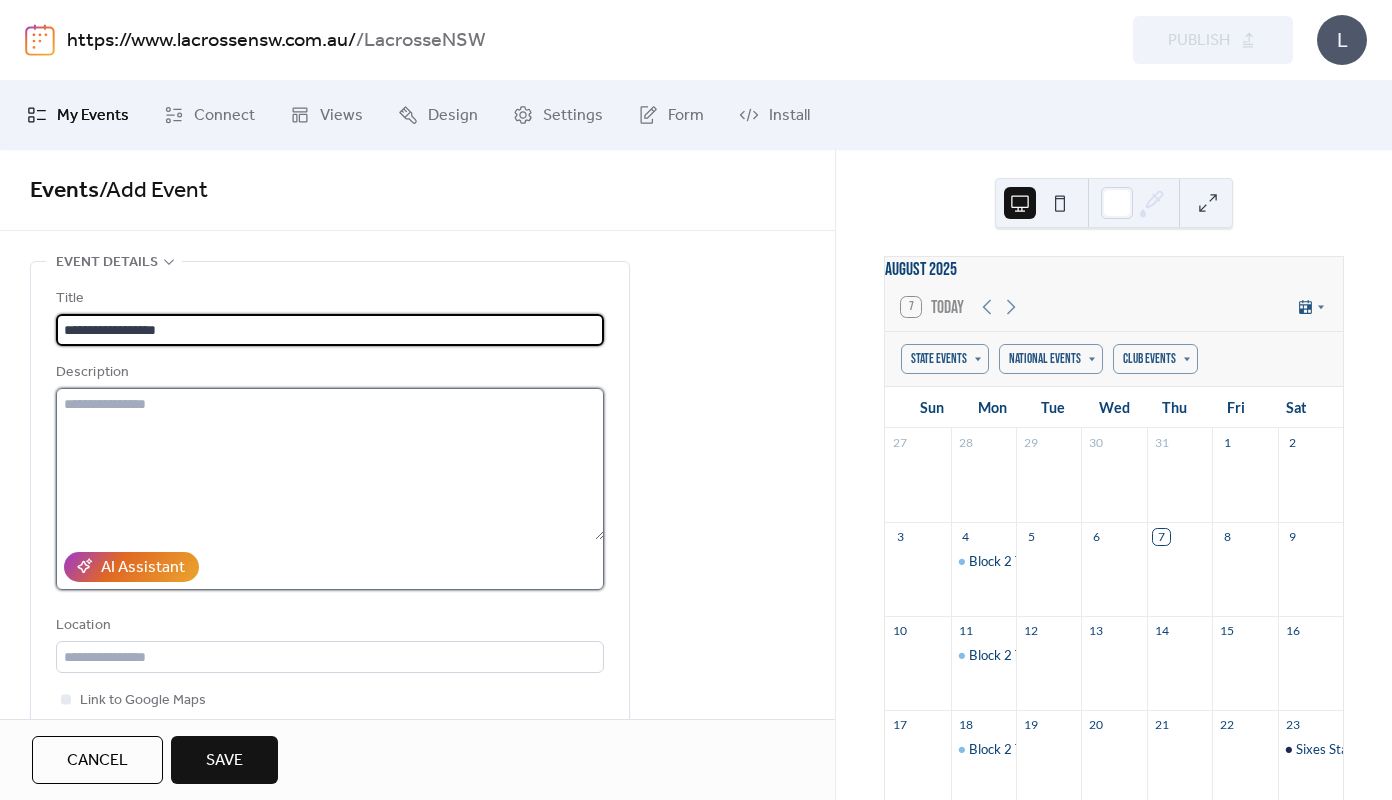 click at bounding box center (330, 464) 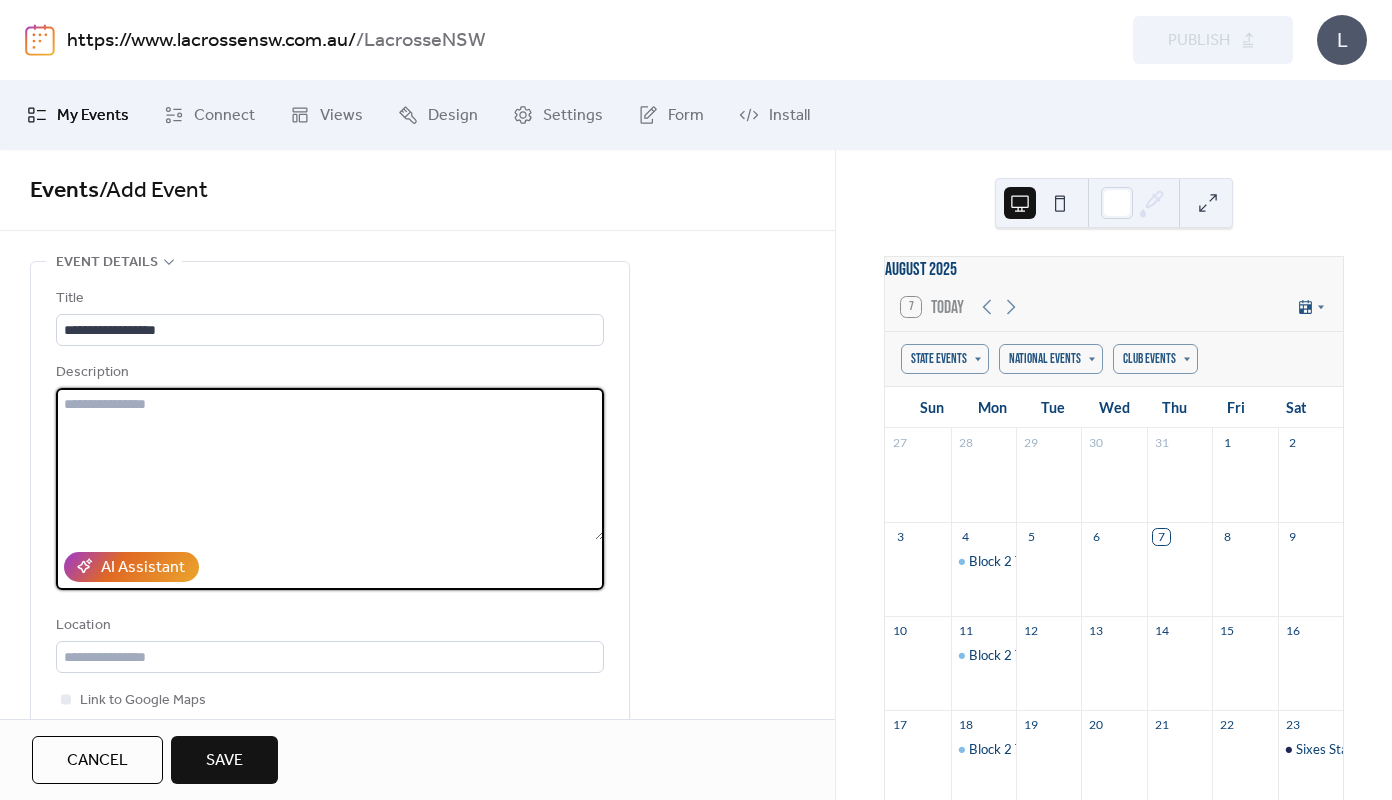 paste on "**********" 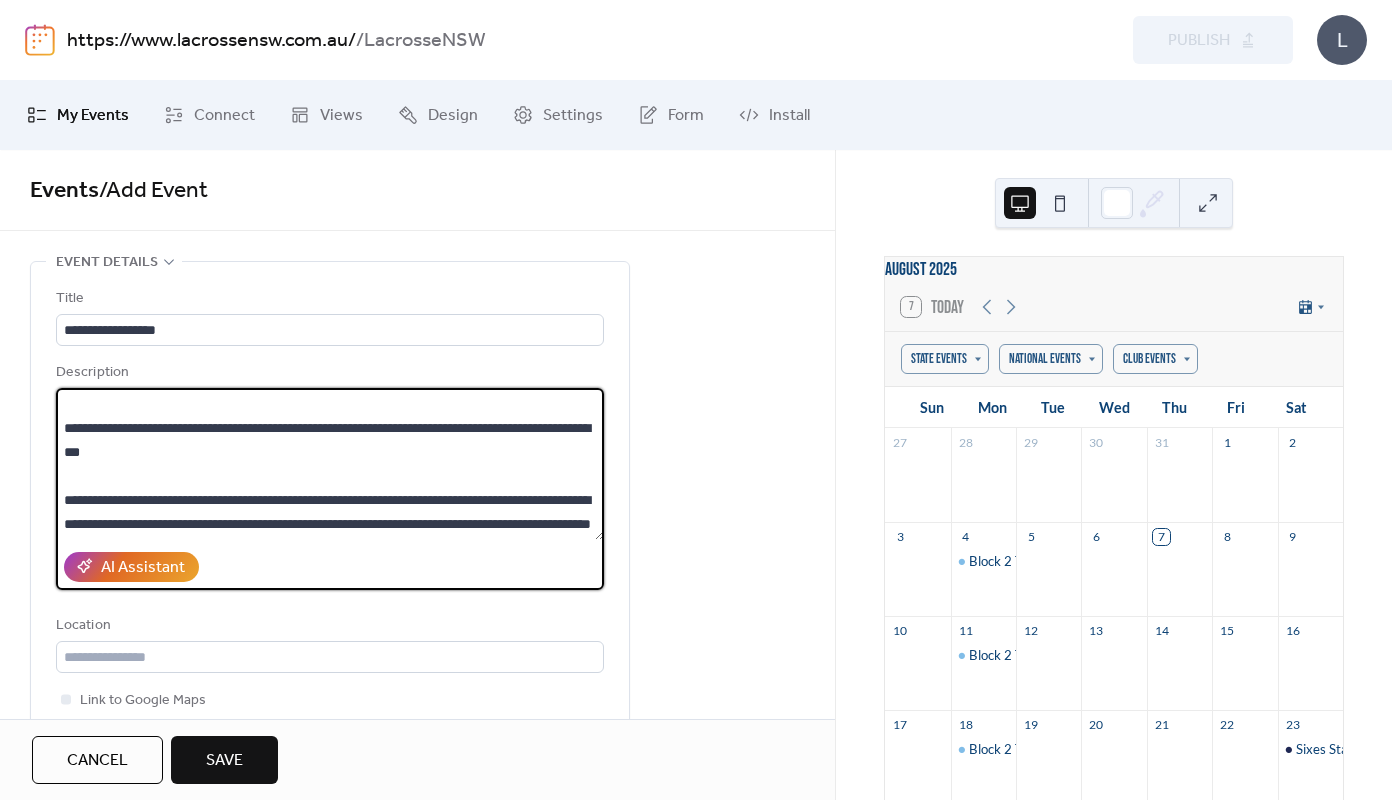 scroll, scrollTop: 0, scrollLeft: 0, axis: both 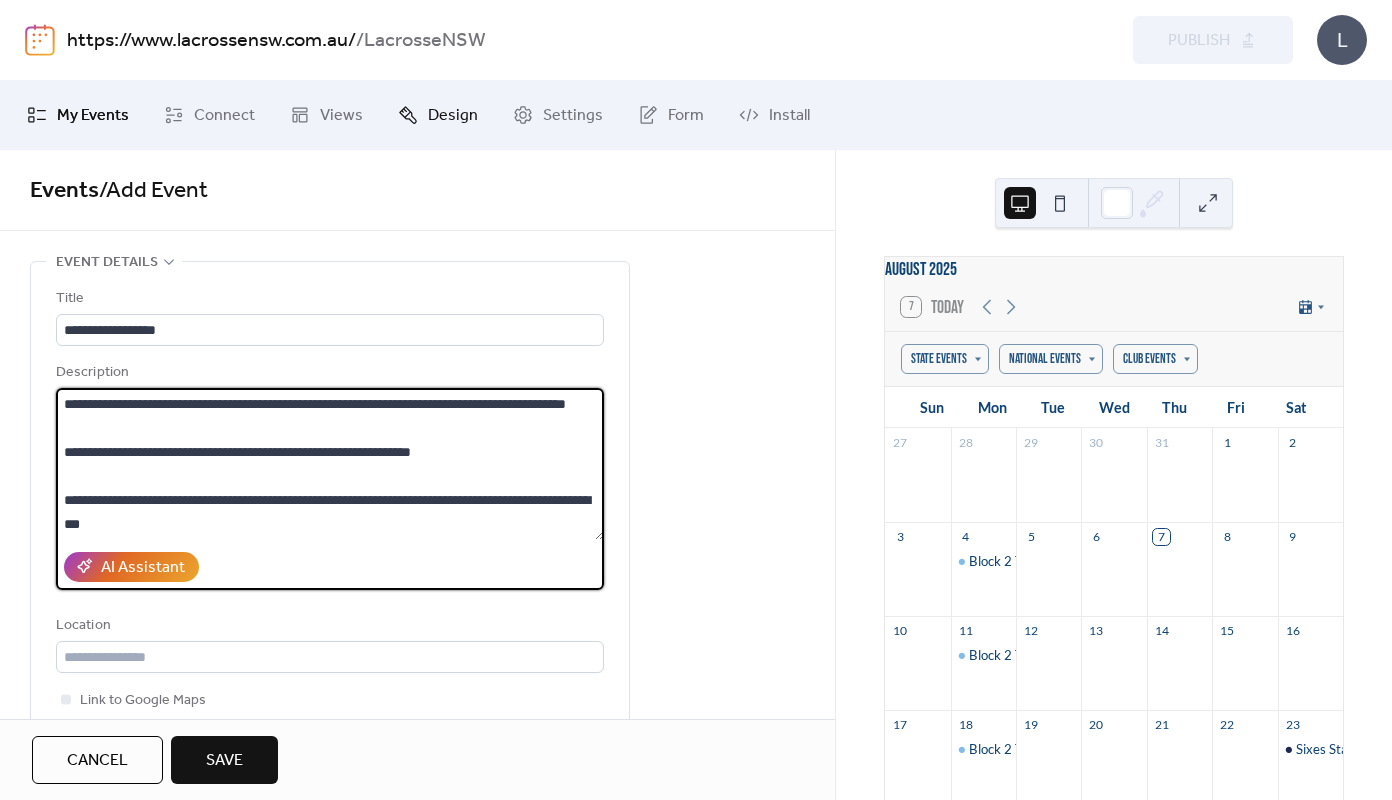 type on "**********" 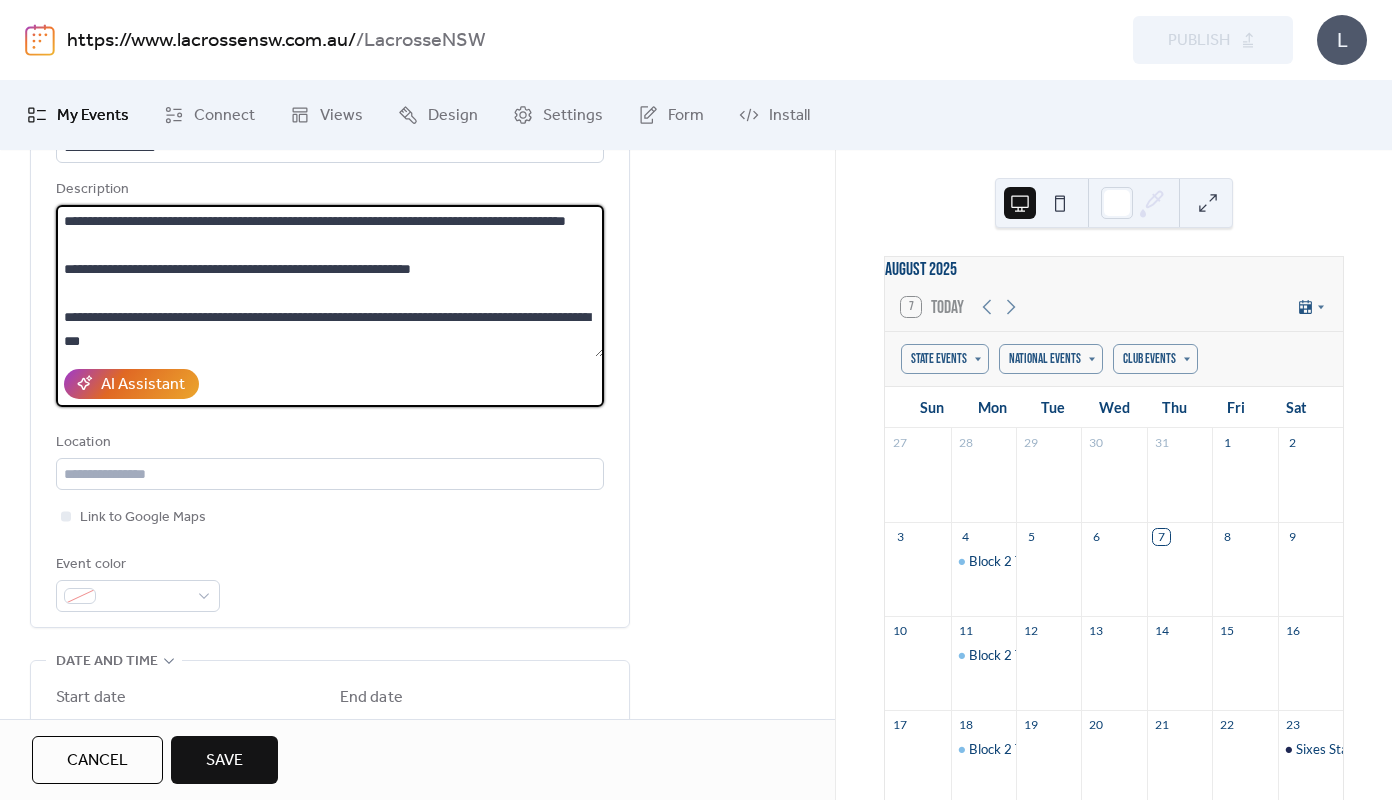scroll, scrollTop: 203, scrollLeft: 0, axis: vertical 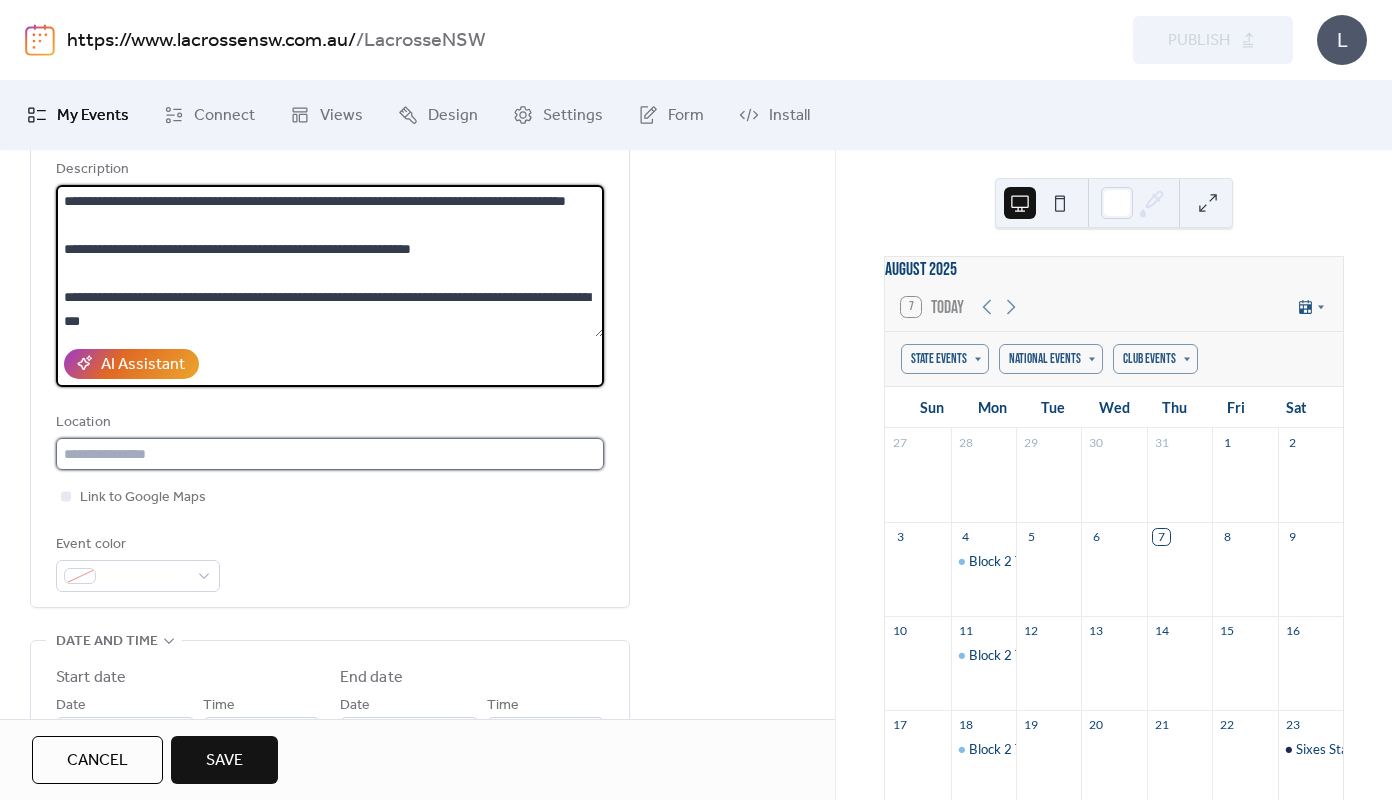 click at bounding box center [330, 454] 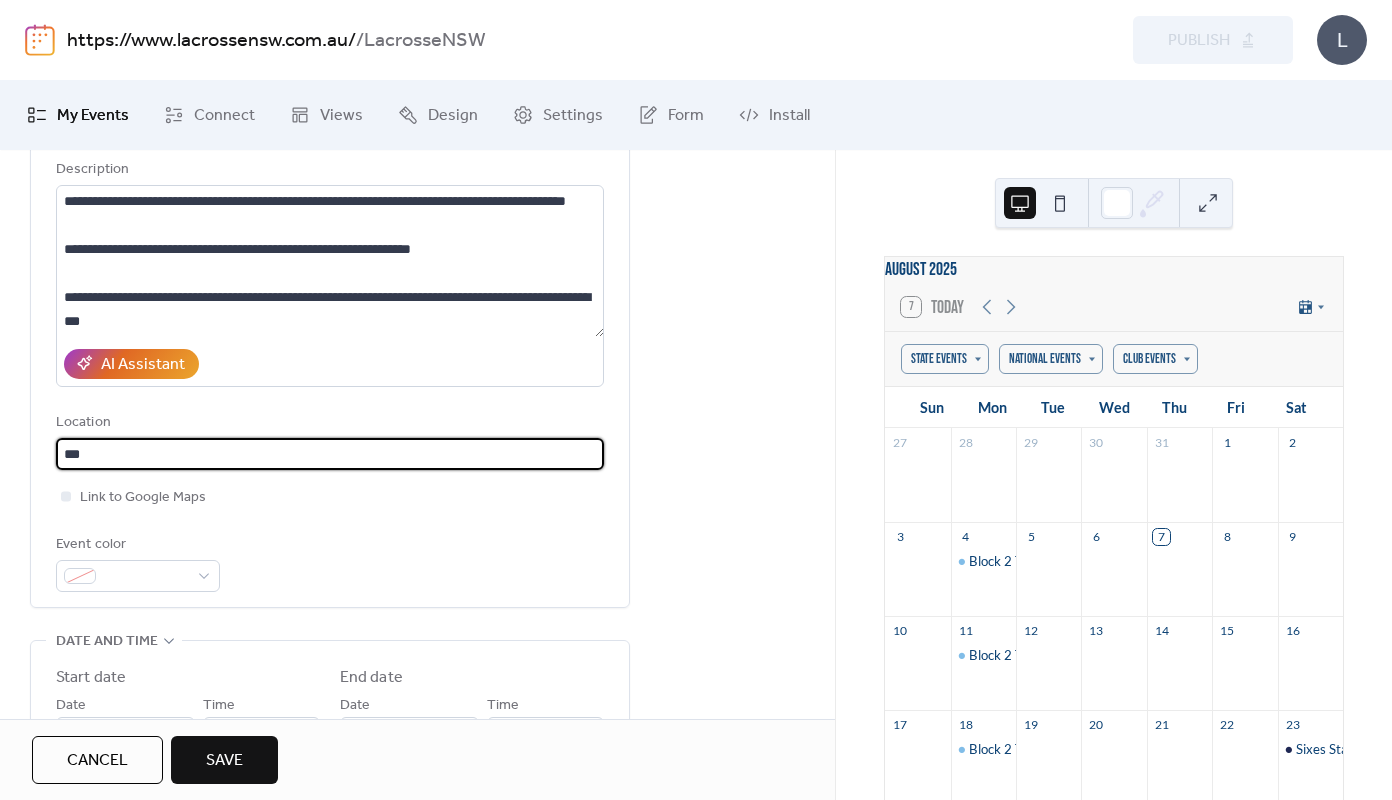 paste on "**********" 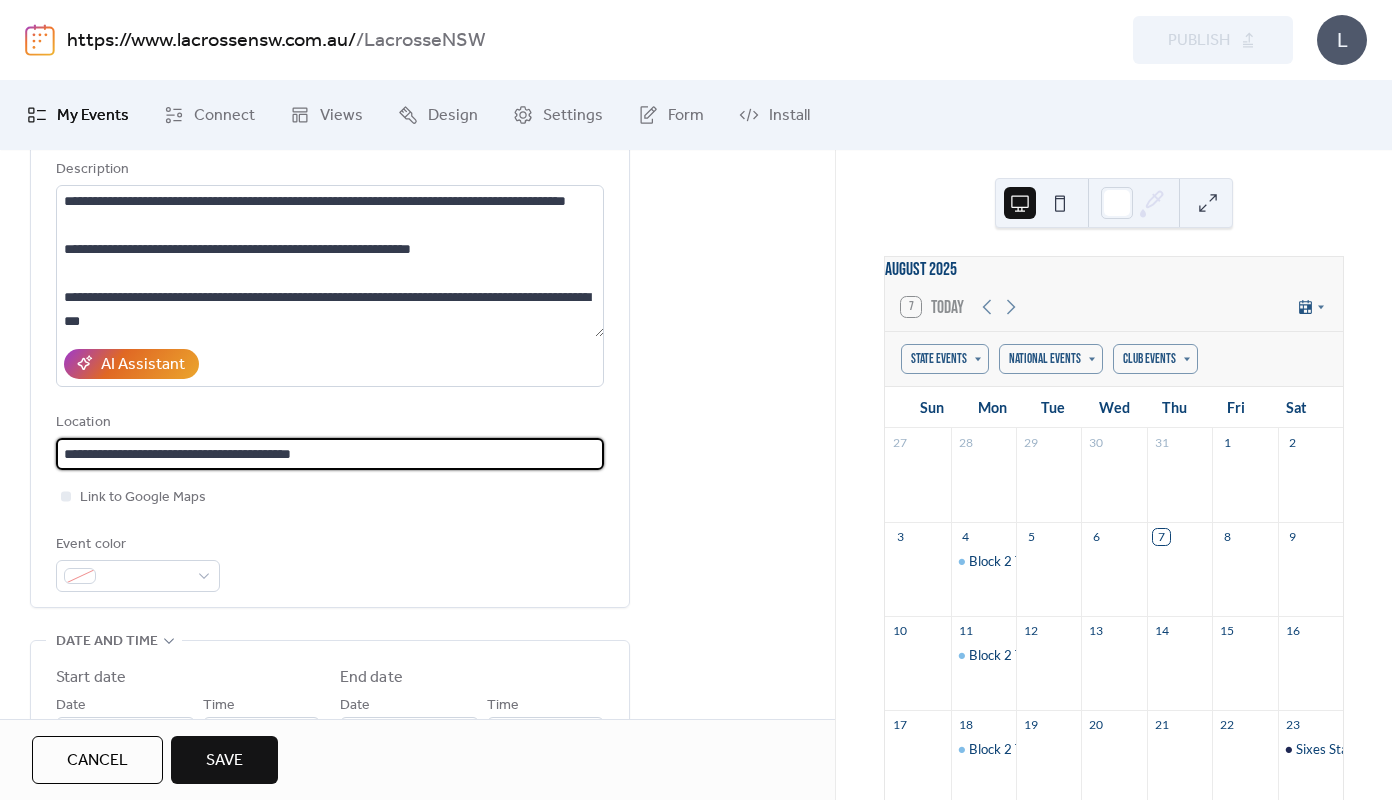 click on "**********" at bounding box center (330, 454) 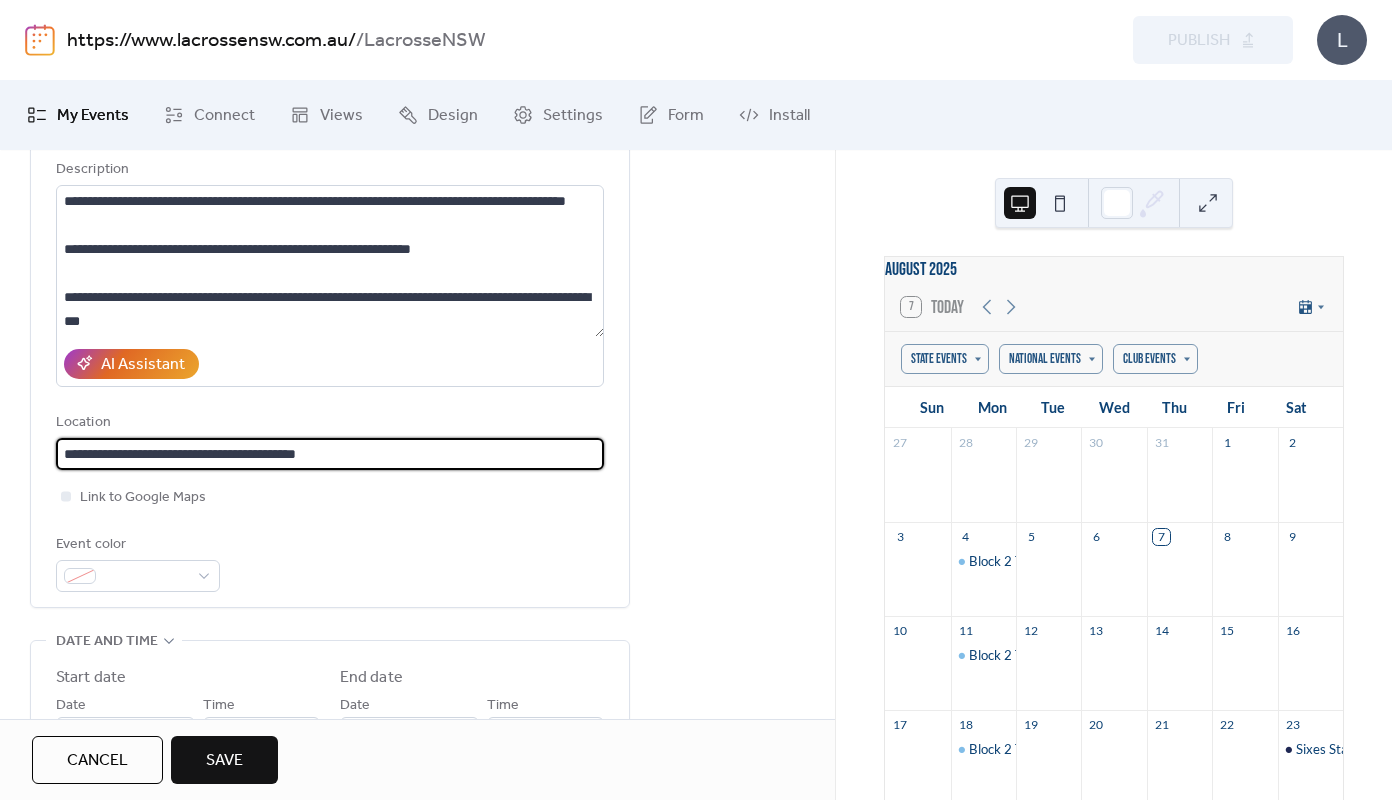 click on "**********" at bounding box center (330, 454) 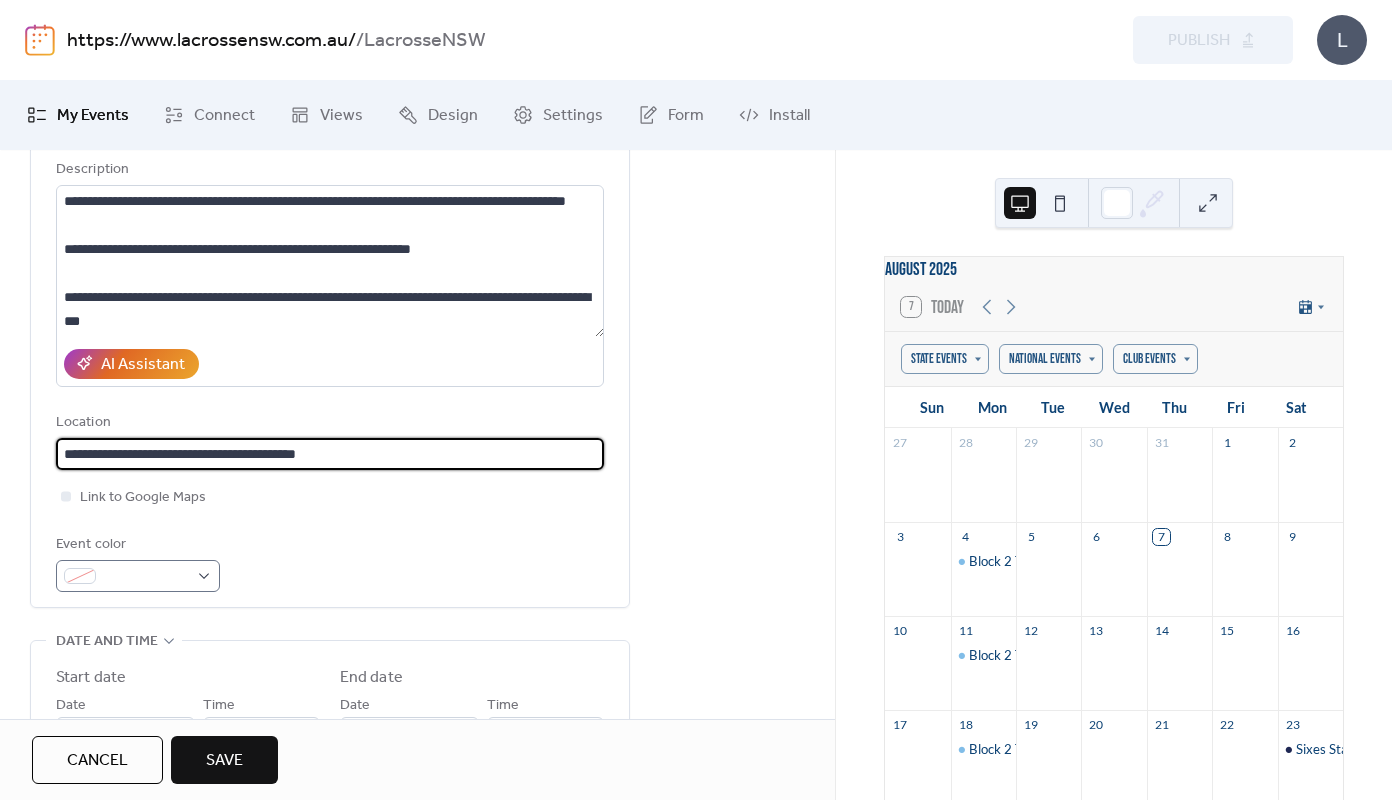 type on "**********" 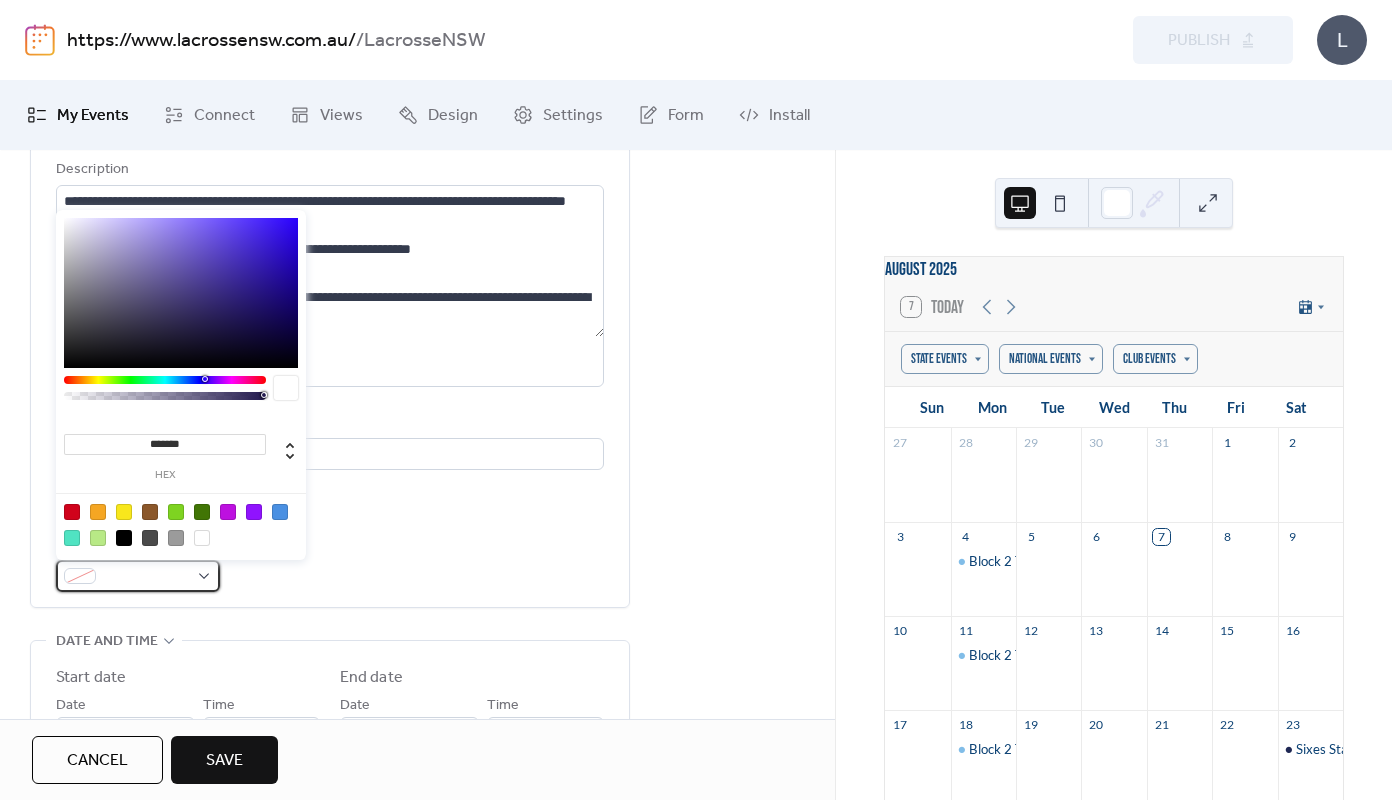 click at bounding box center [146, 577] 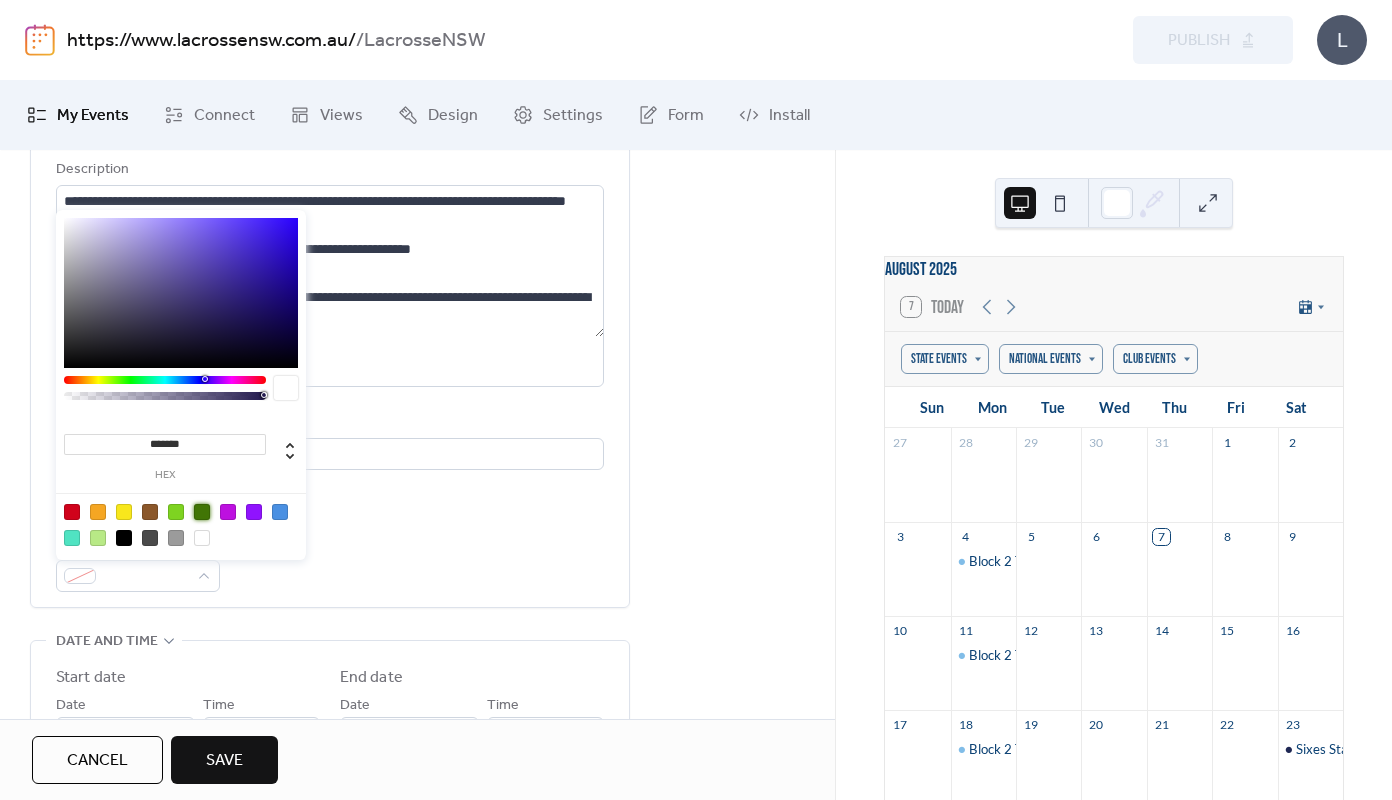 click at bounding box center (202, 512) 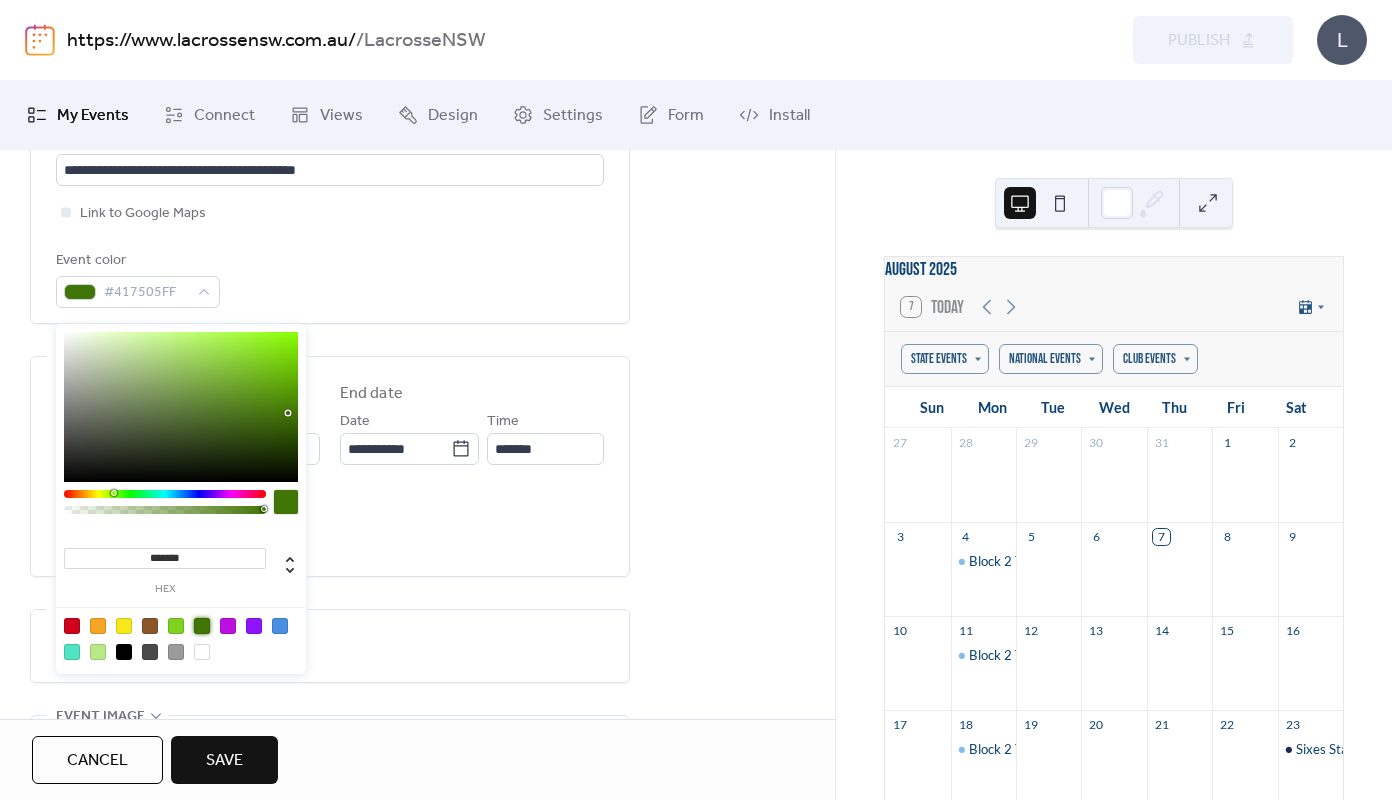scroll, scrollTop: 490, scrollLeft: 0, axis: vertical 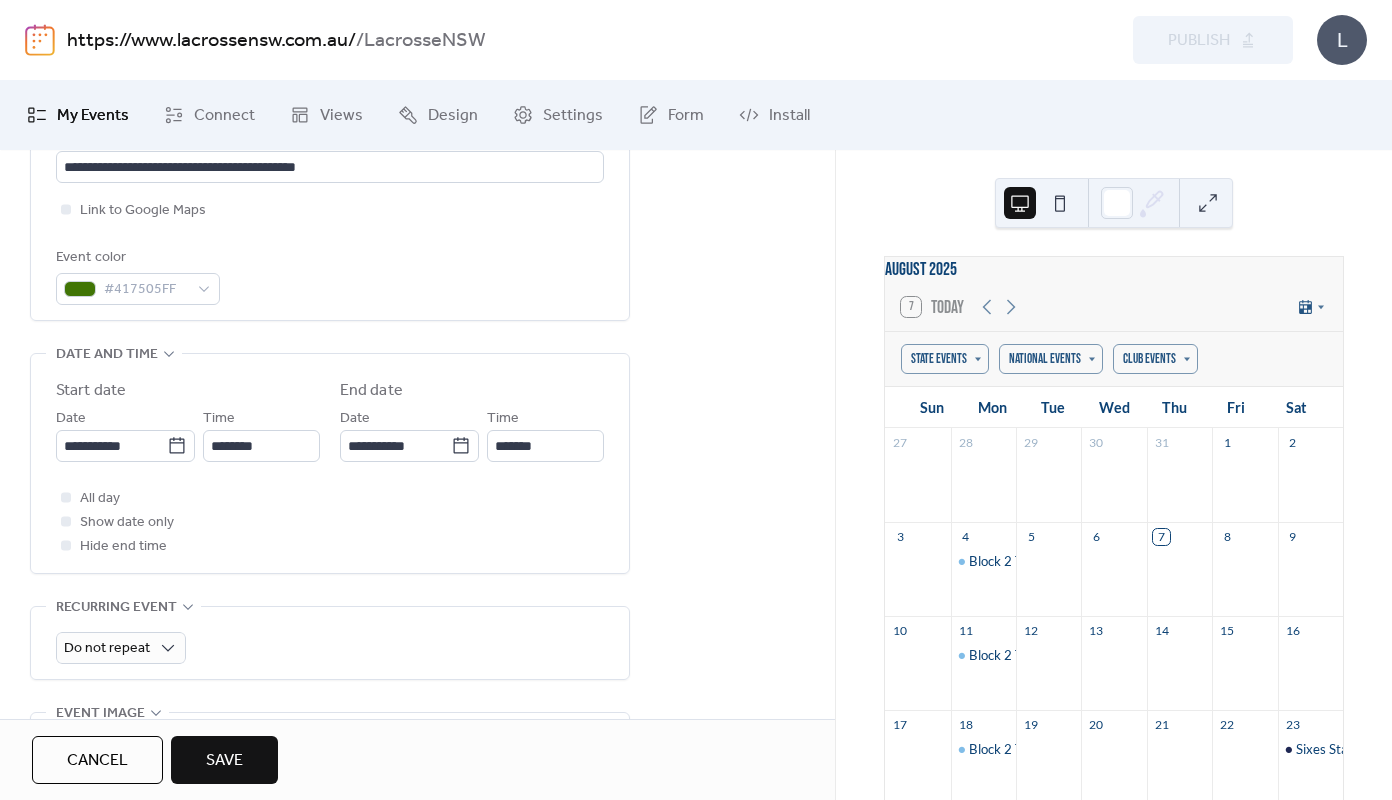 click on "**********" at bounding box center (417, 684) 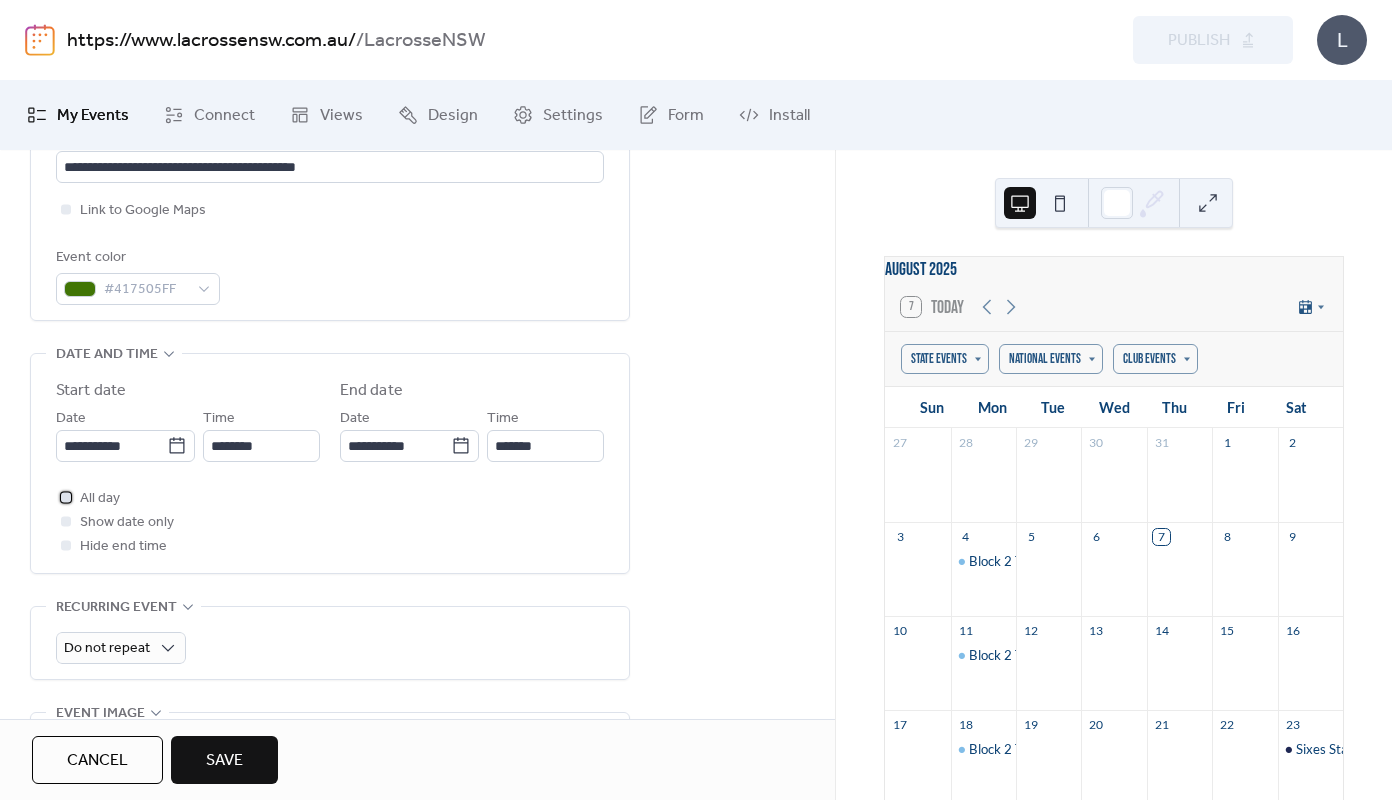 click at bounding box center (66, 497) 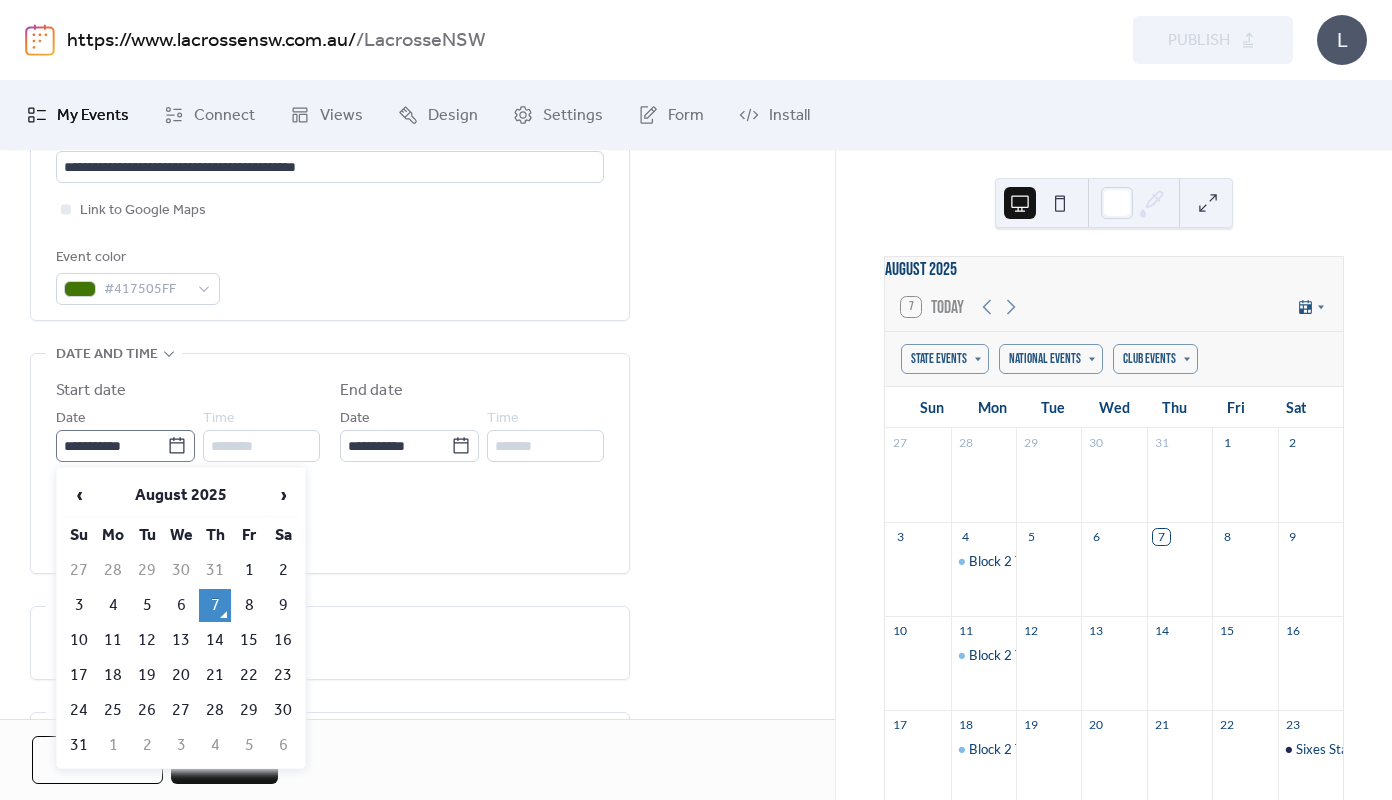 click 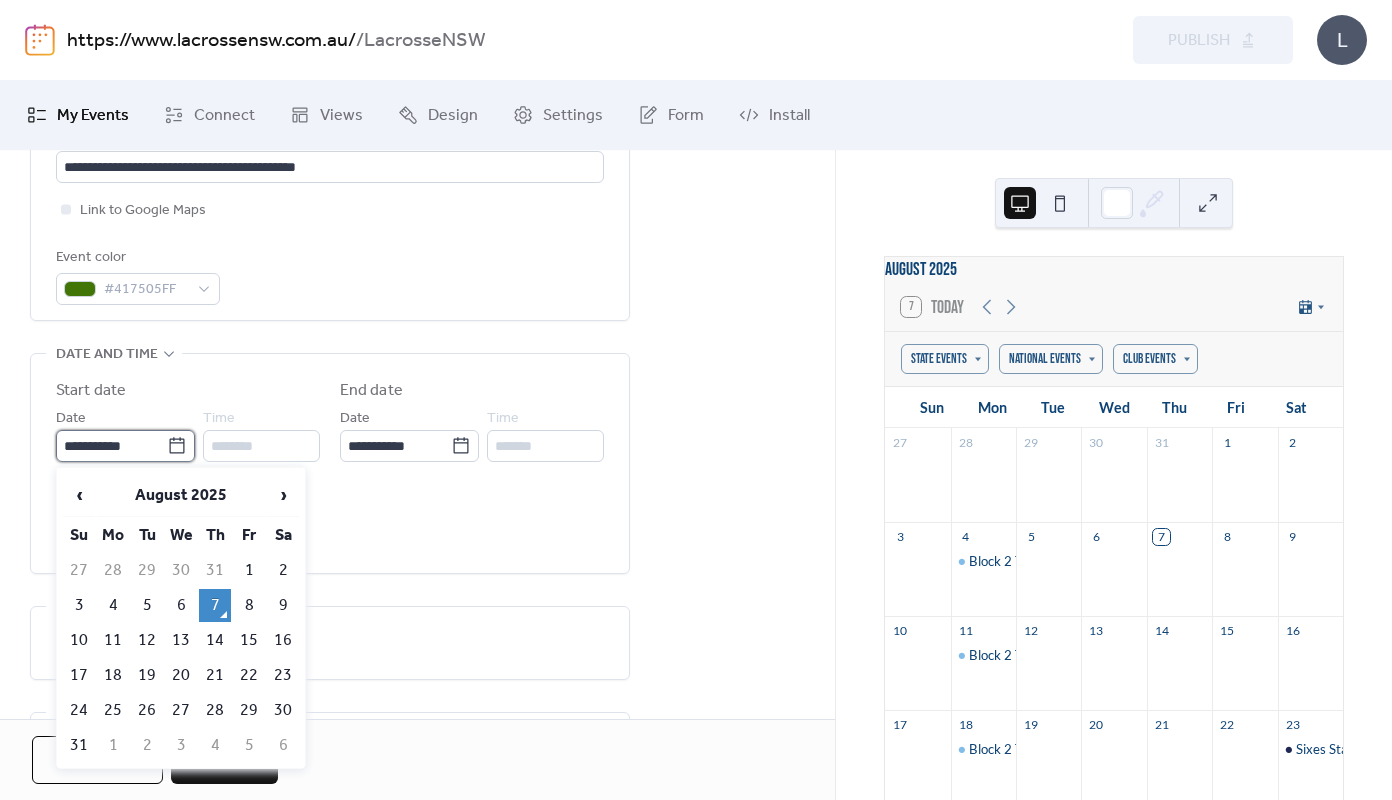 click on "**********" at bounding box center (111, 446) 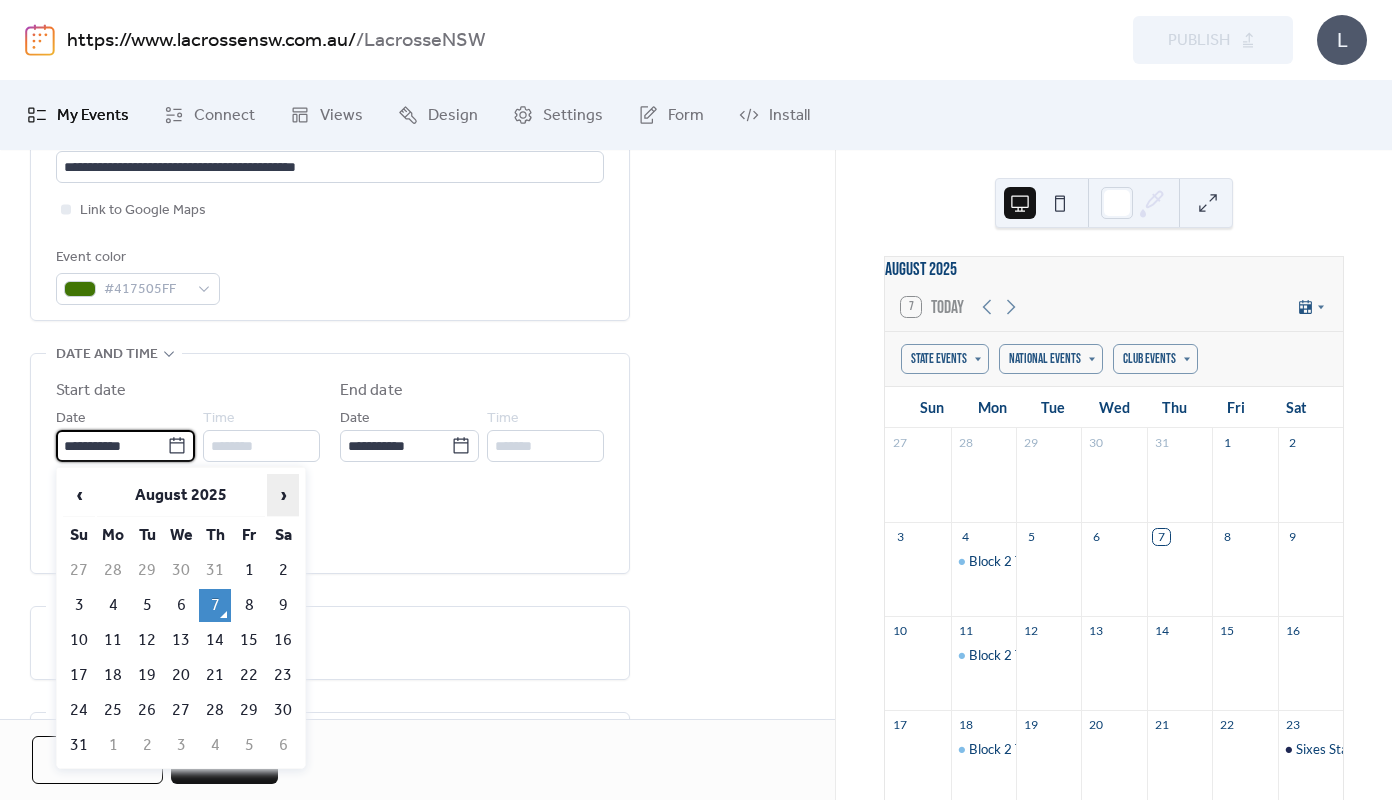 click on "›" at bounding box center [283, 495] 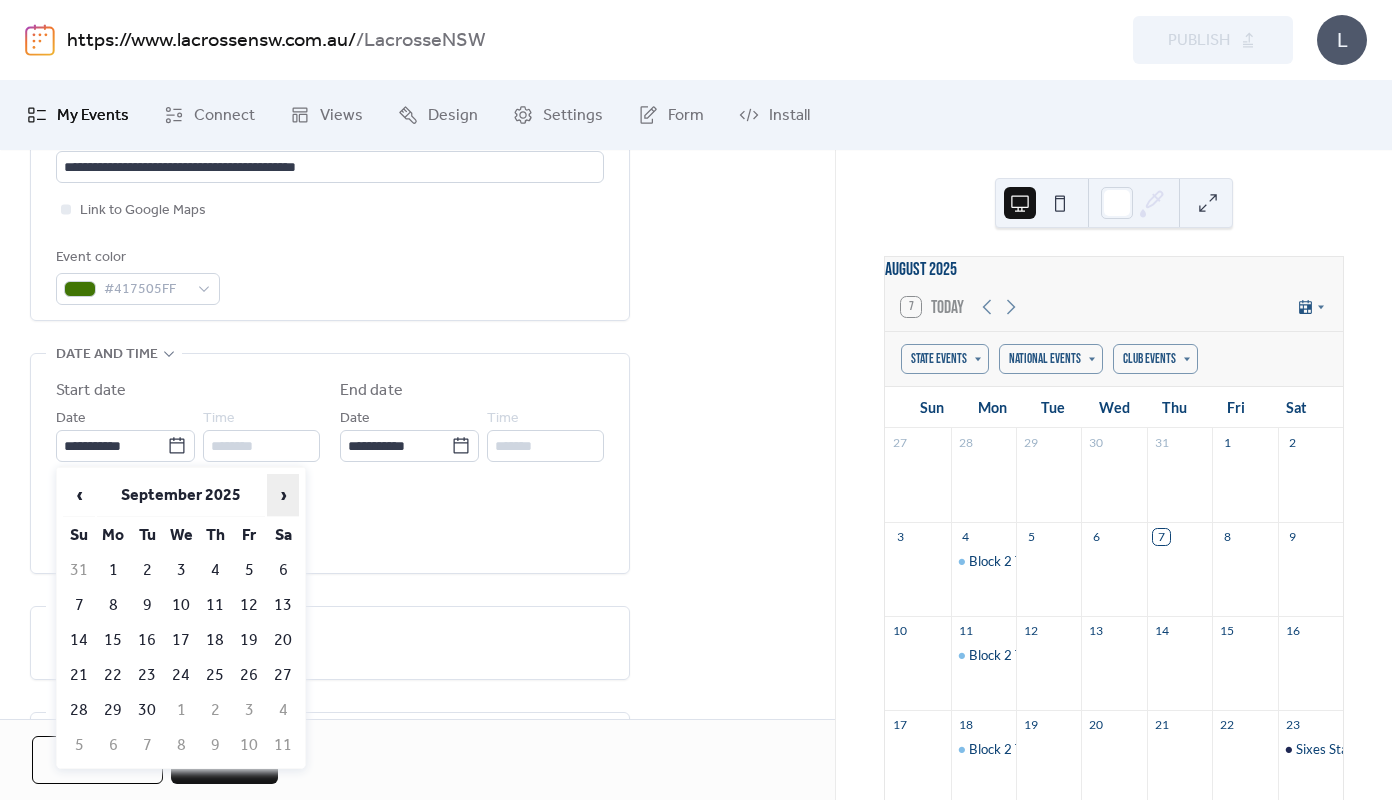 click on "›" at bounding box center [283, 495] 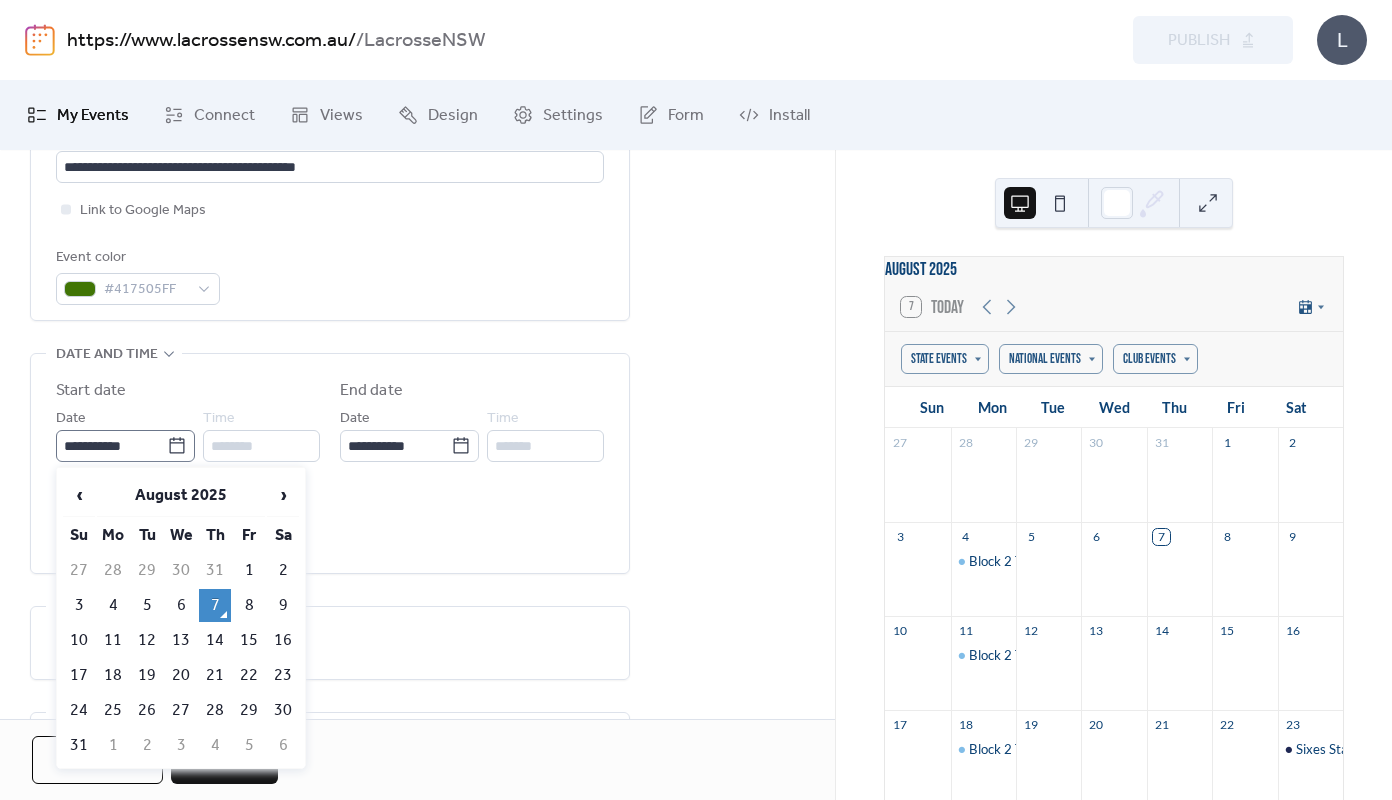 click 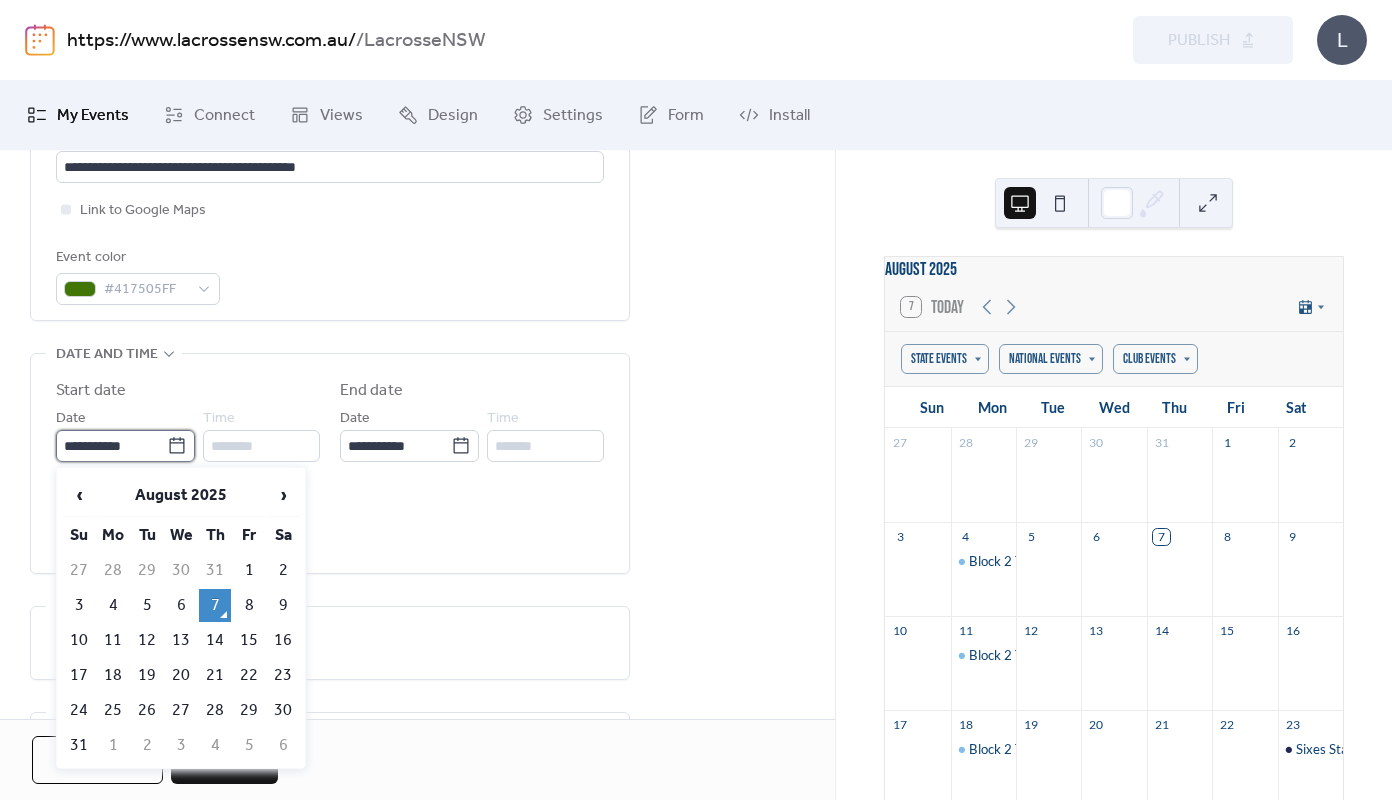 click on "**********" at bounding box center [111, 446] 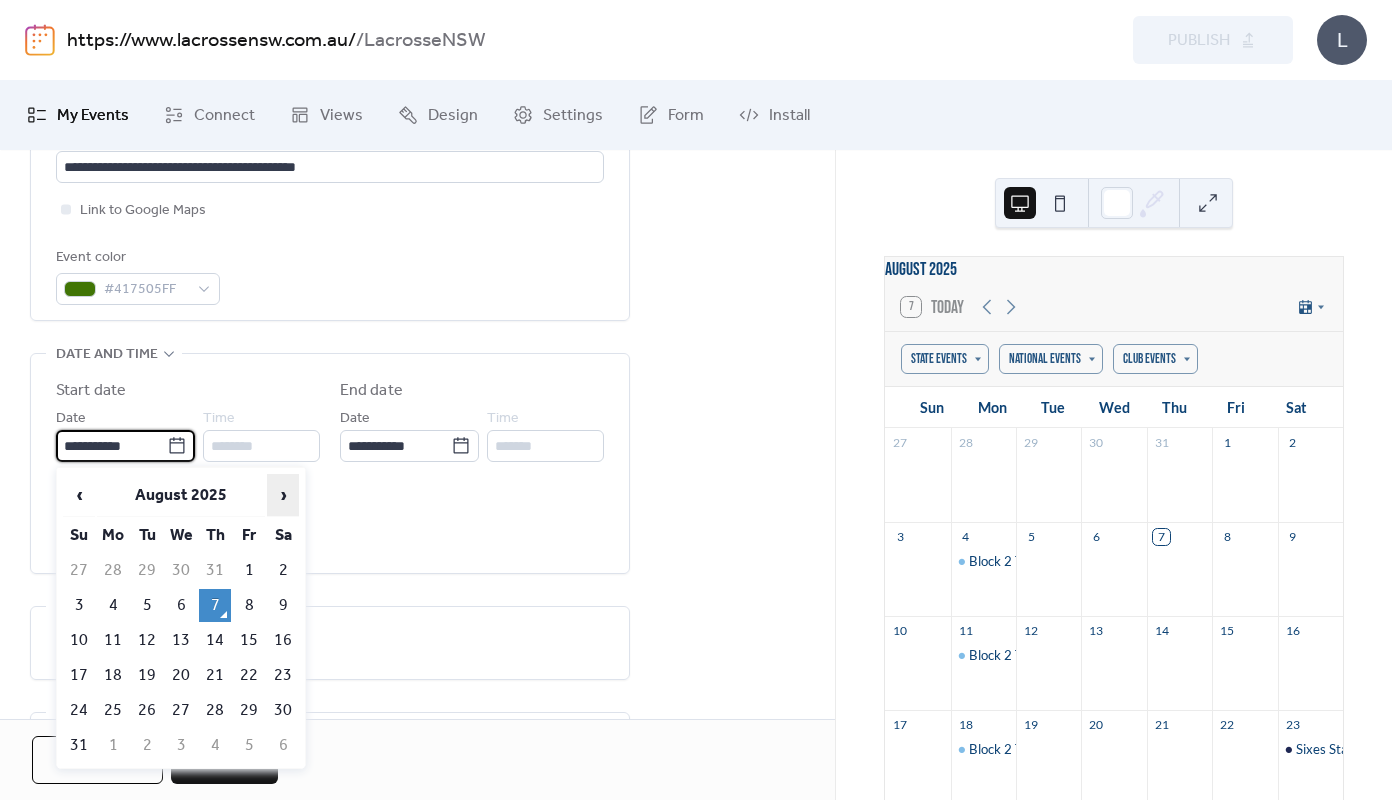 click on "›" at bounding box center (283, 495) 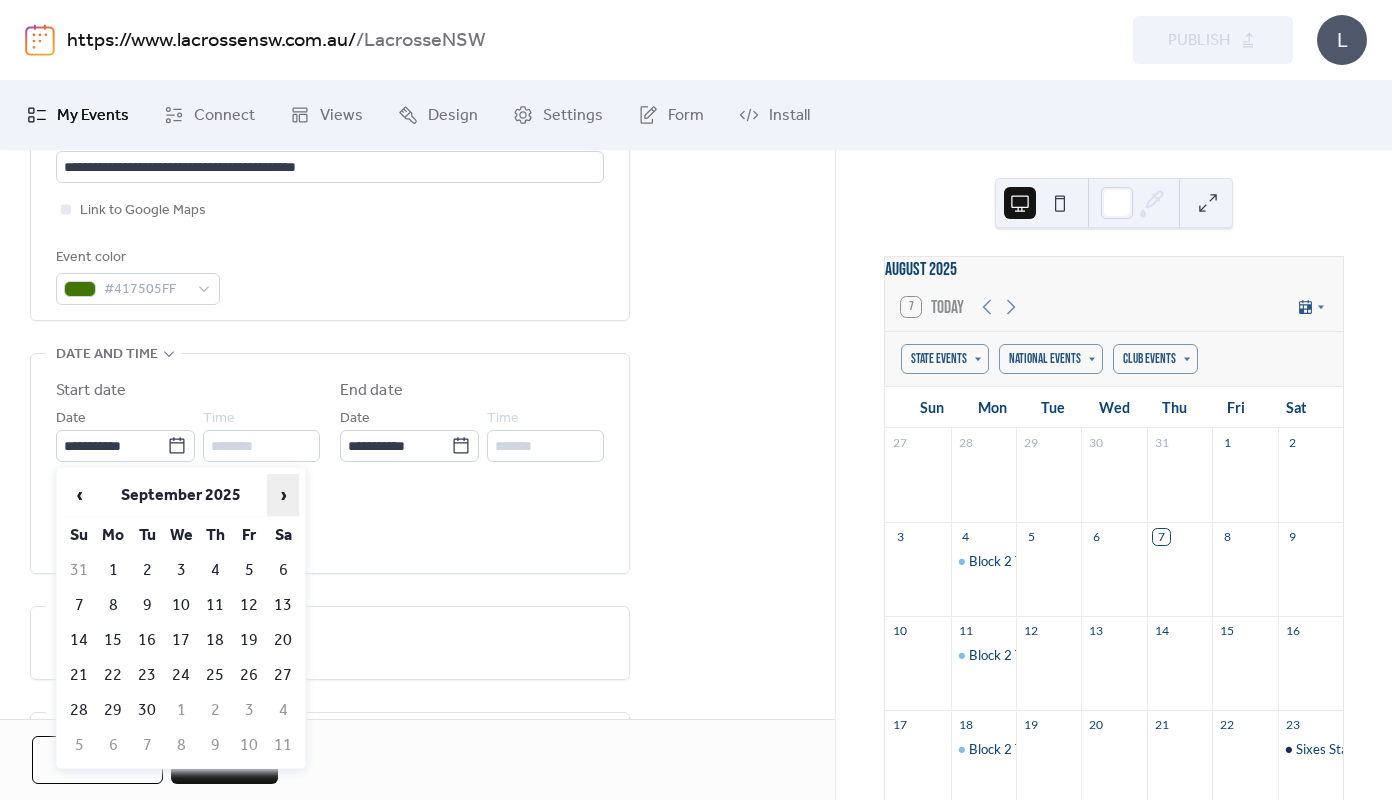click on "›" at bounding box center [283, 495] 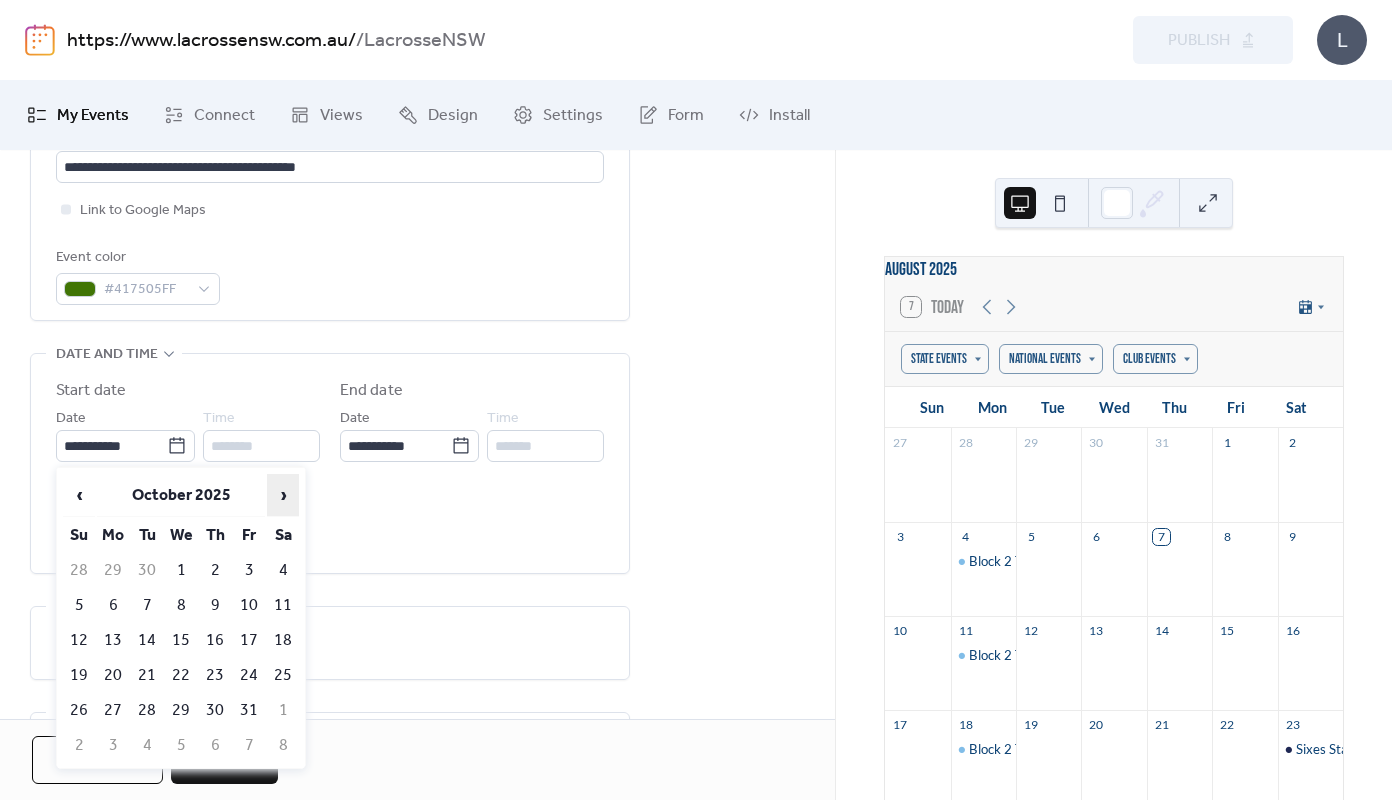 click on "›" at bounding box center [283, 495] 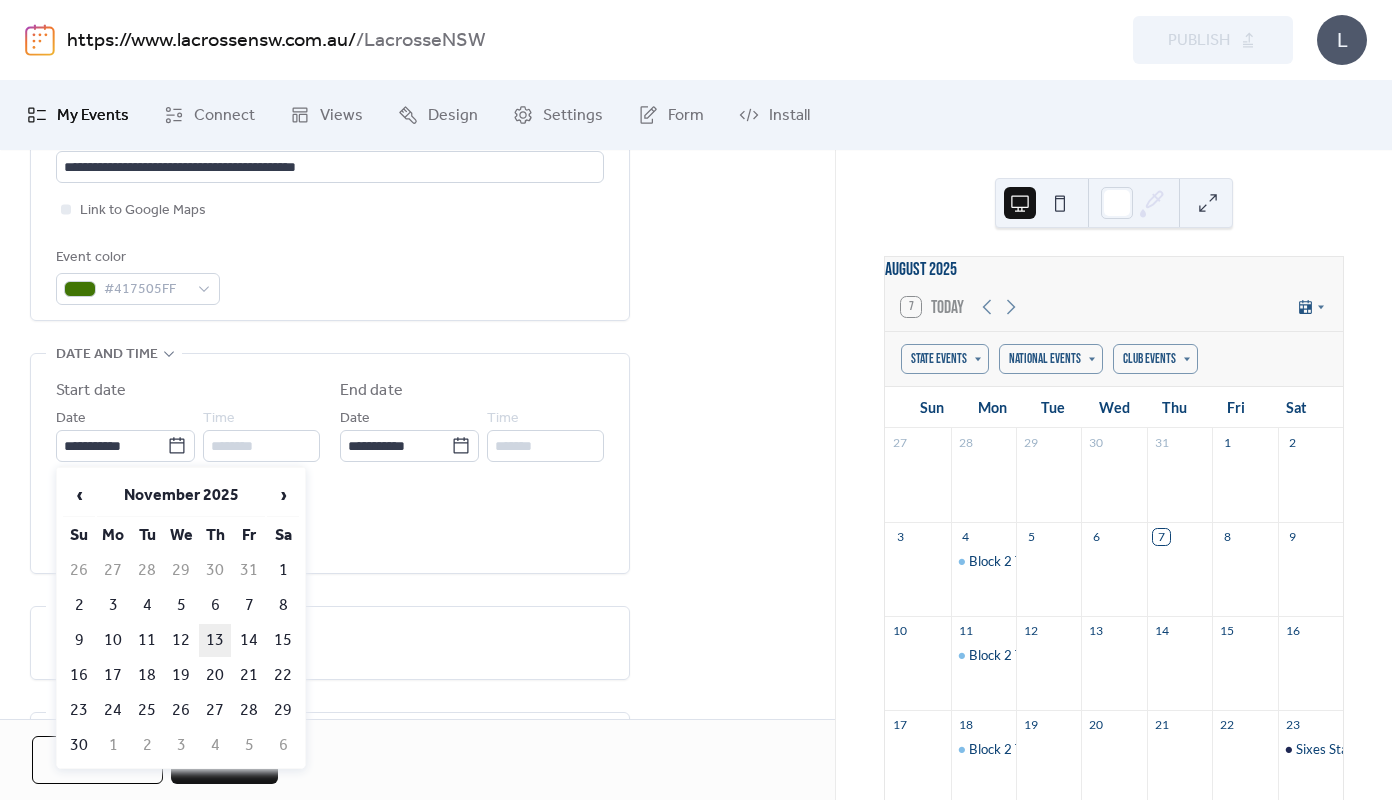 click on "13" at bounding box center (215, 640) 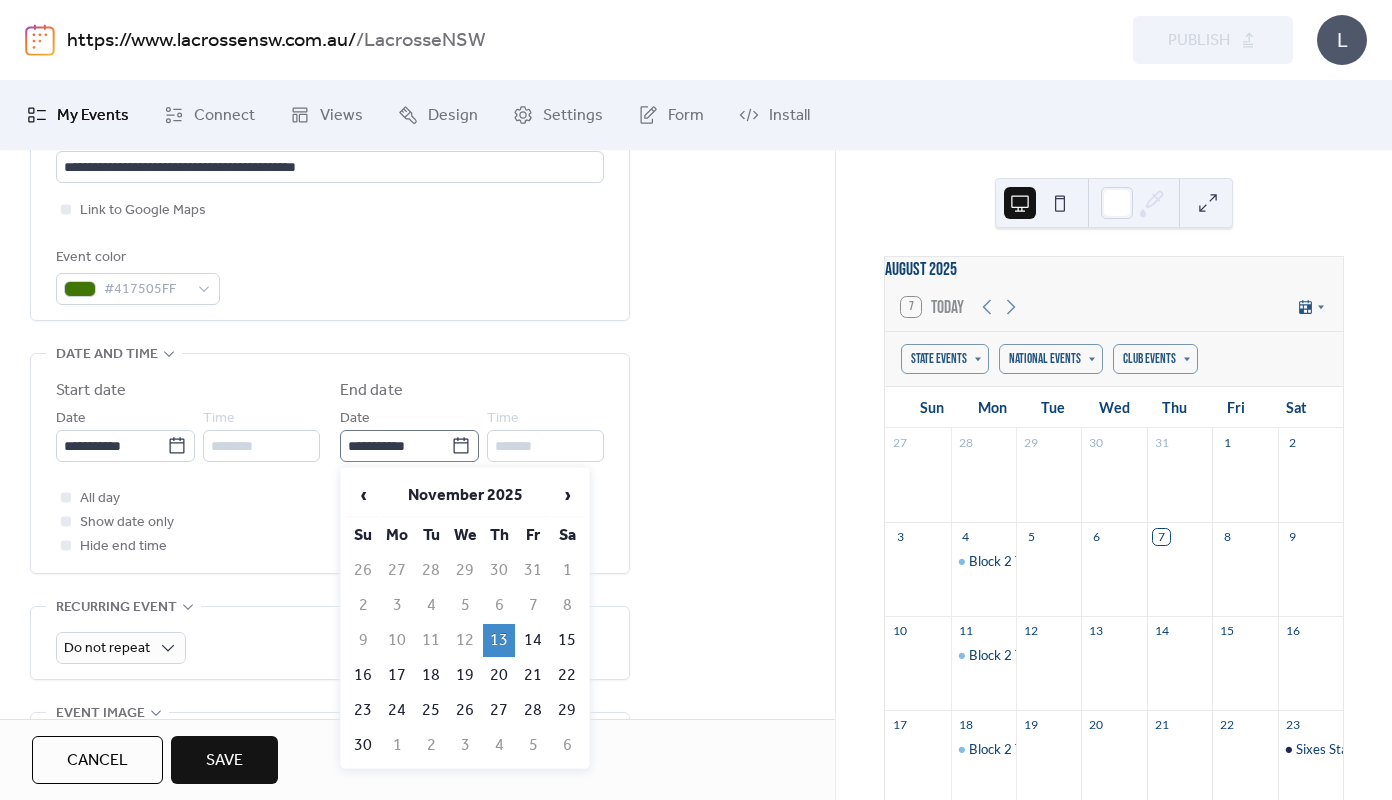 click 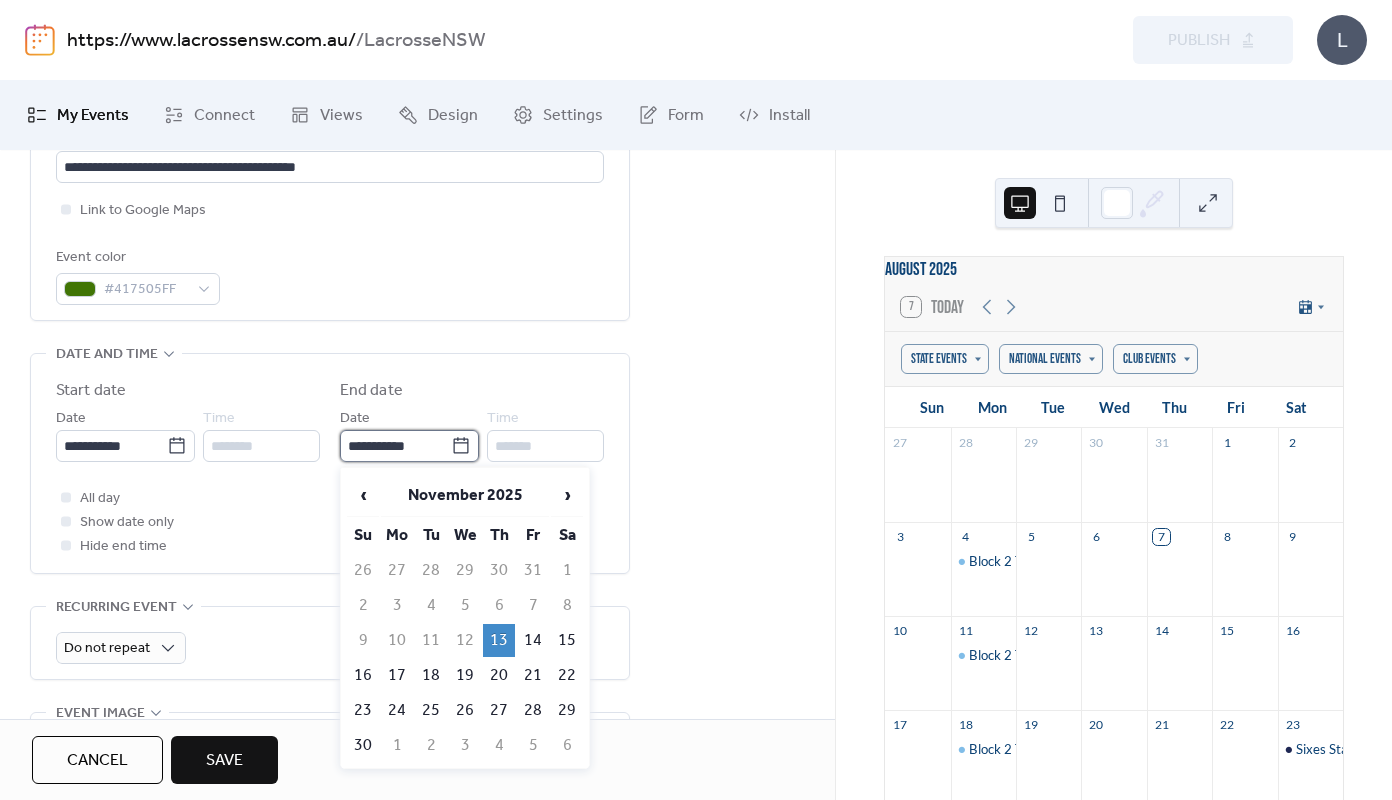click on "**********" at bounding box center (395, 446) 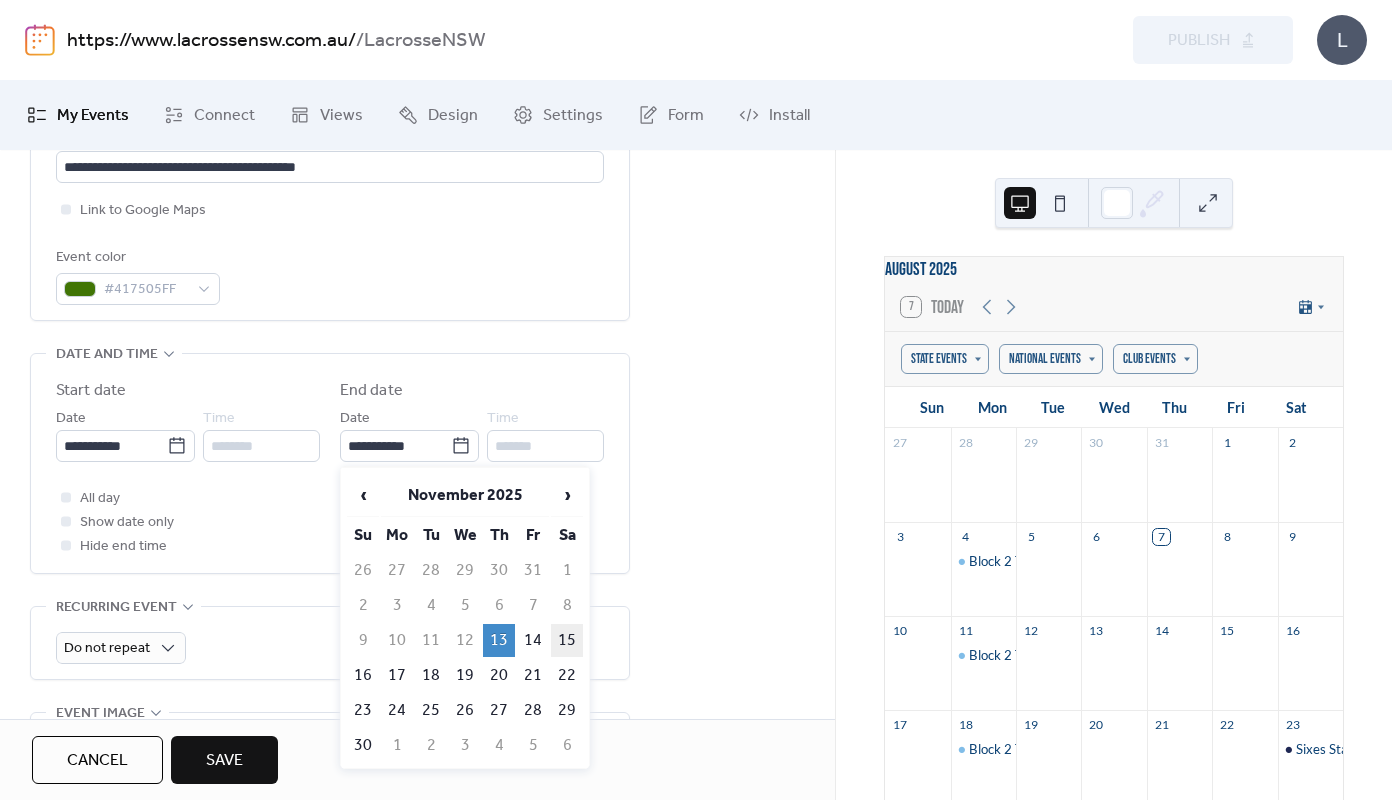 click on "15" at bounding box center (567, 640) 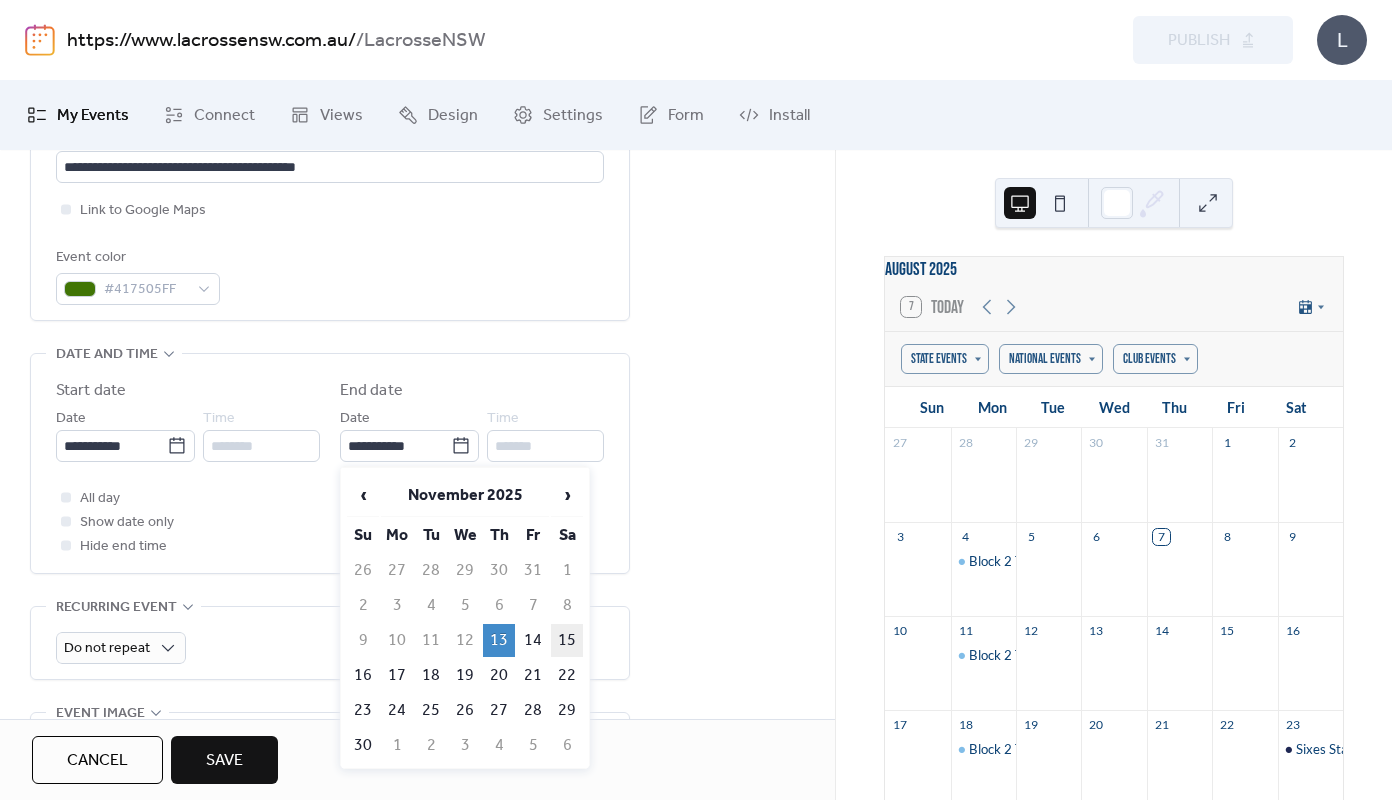type on "**********" 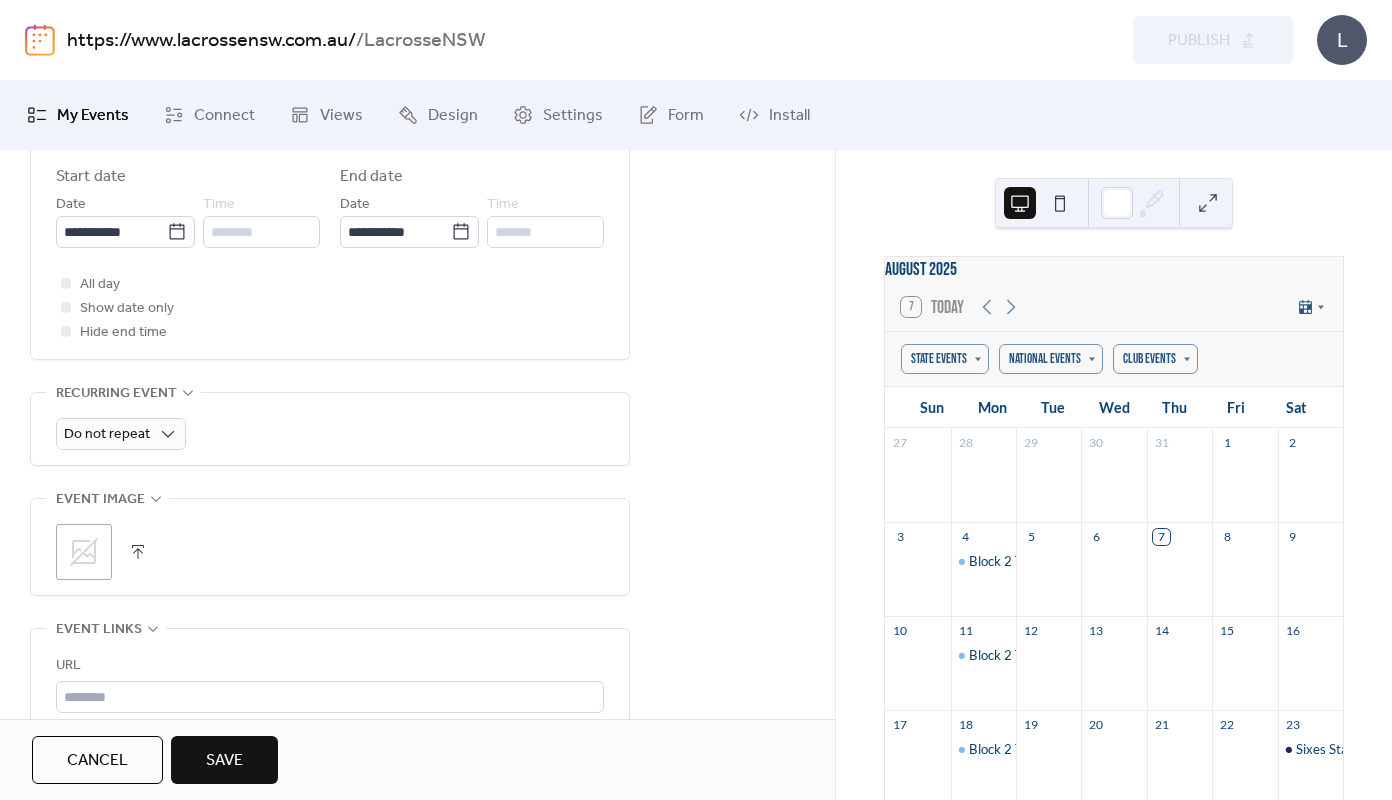 scroll, scrollTop: 977, scrollLeft: 0, axis: vertical 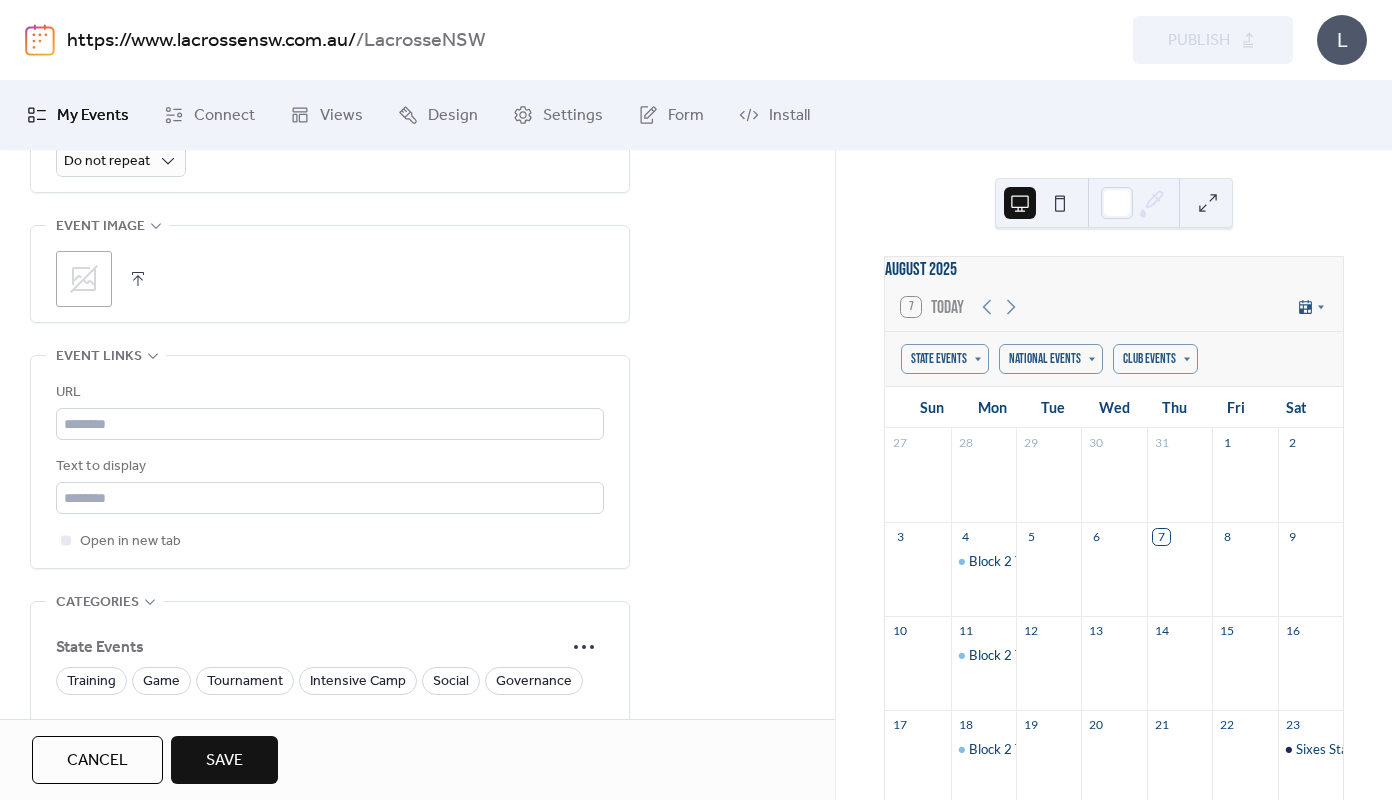 click 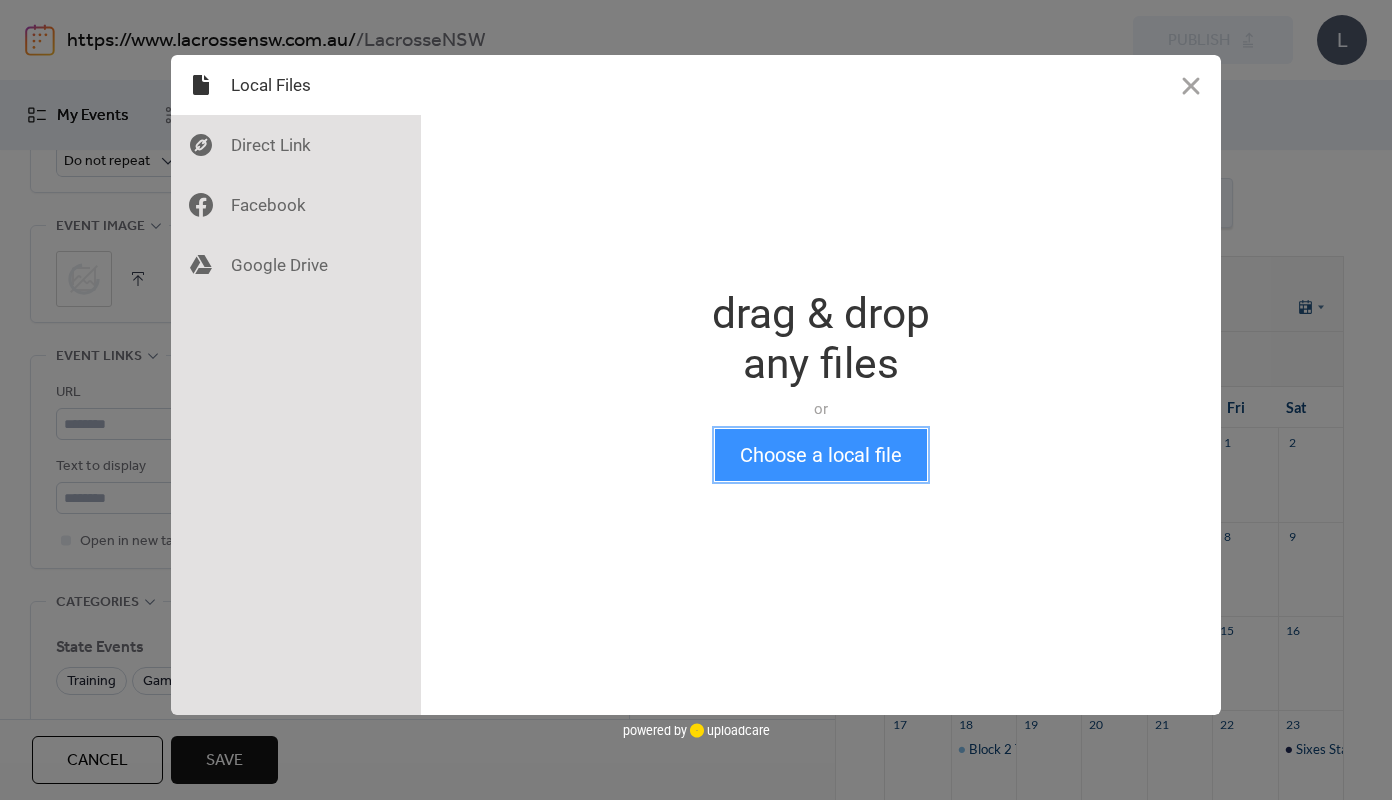 click on "Choose a local file" at bounding box center (821, 455) 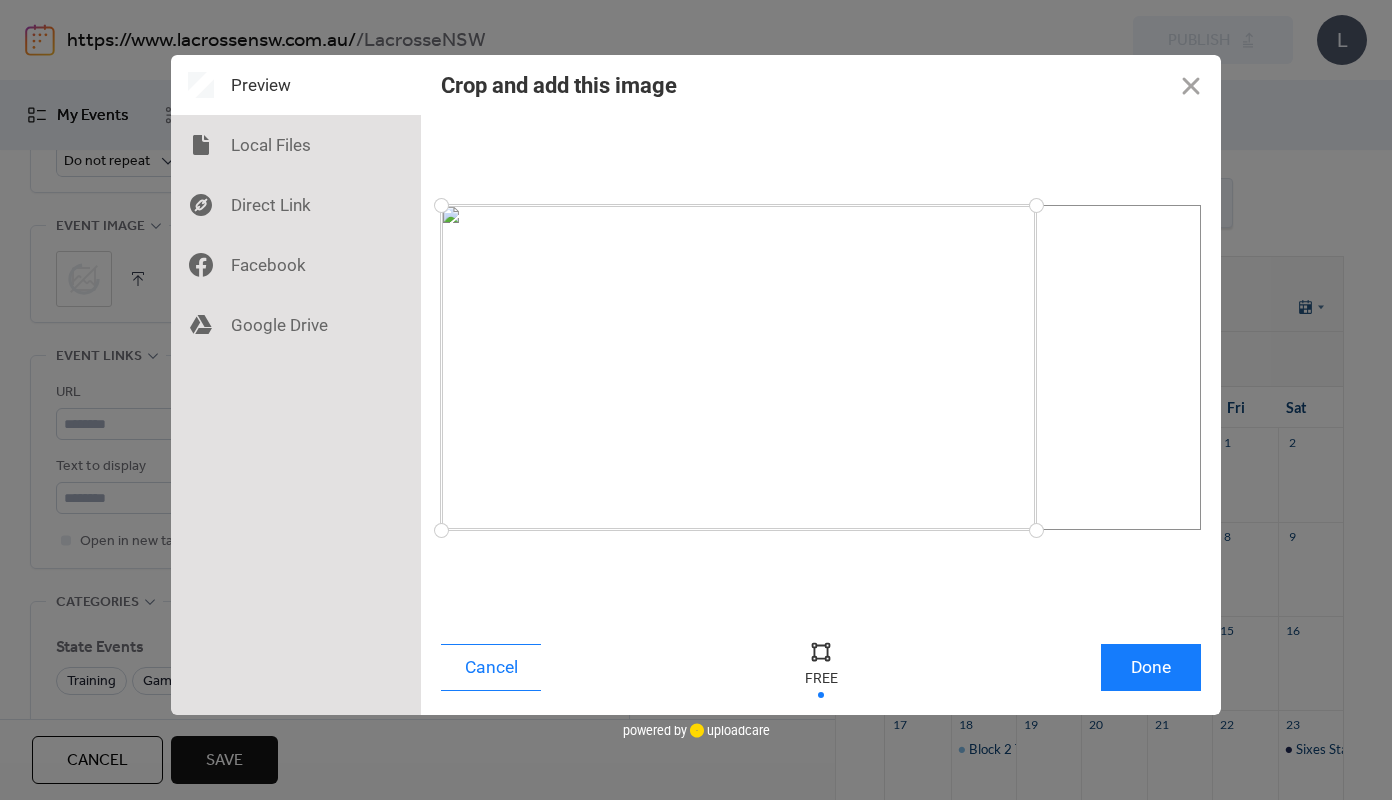 drag, startPoint x: 1197, startPoint y: 527, endPoint x: 1036, endPoint y: 539, distance: 161.44658 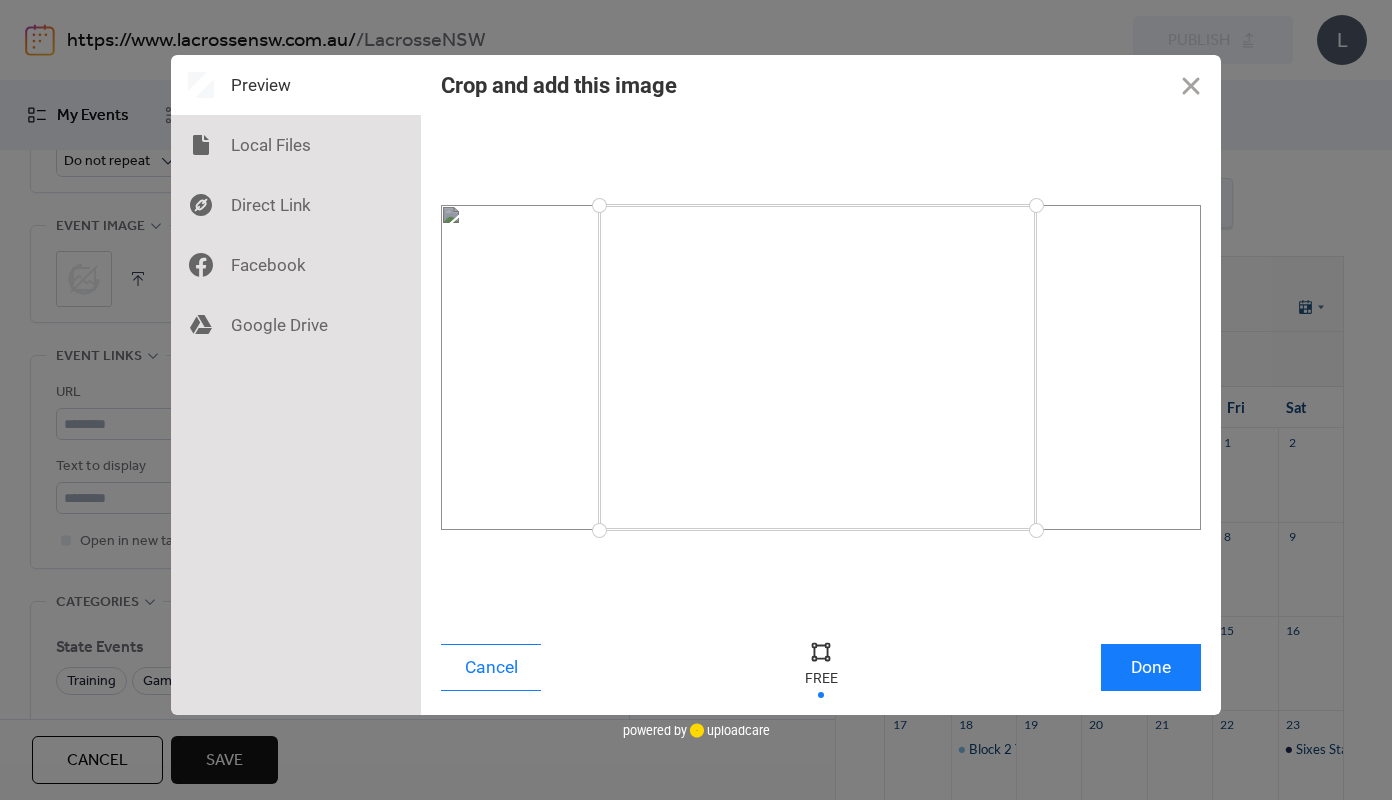 drag, startPoint x: 442, startPoint y: 525, endPoint x: 599, endPoint y: 545, distance: 158.26875 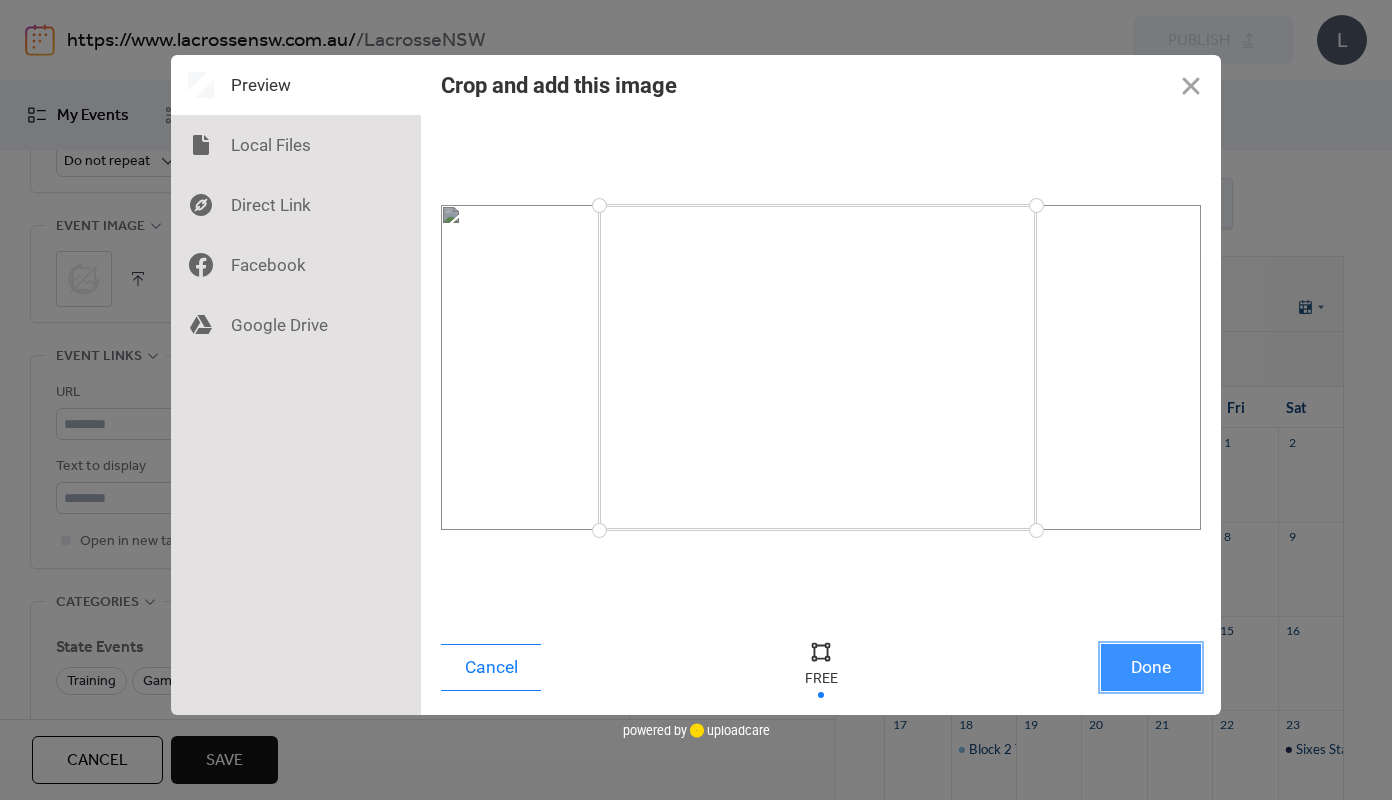 click on "Done" at bounding box center [1151, 667] 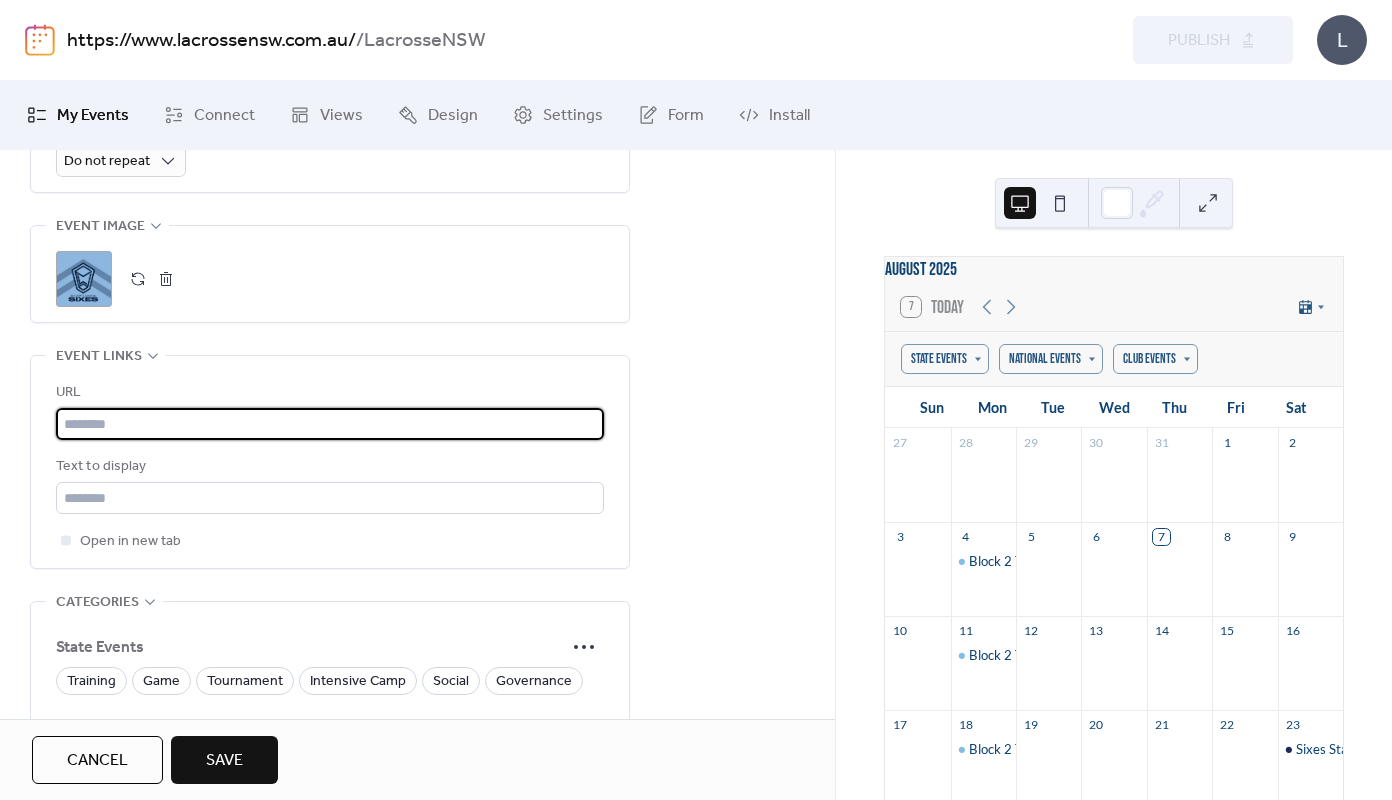 click at bounding box center (330, 424) 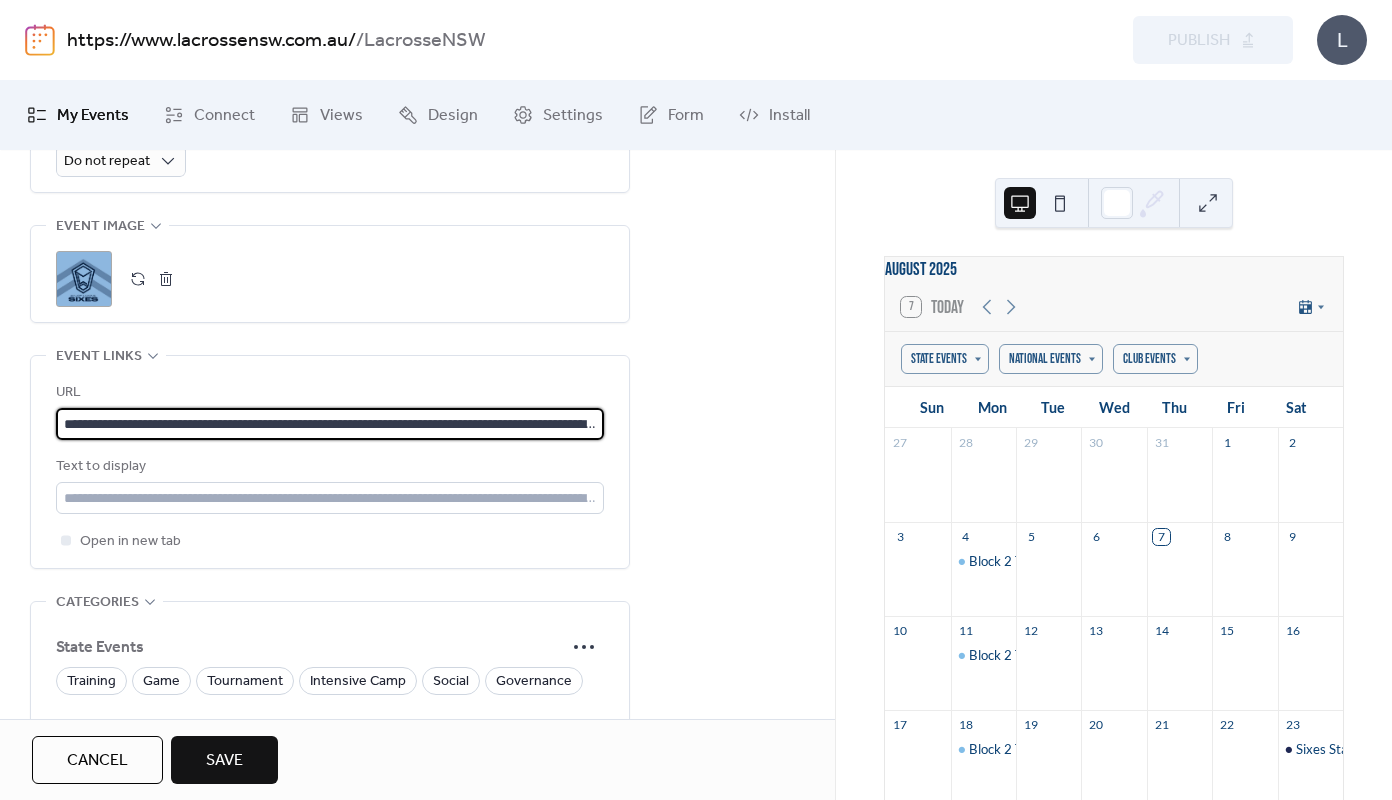 scroll, scrollTop: 0, scrollLeft: 963, axis: horizontal 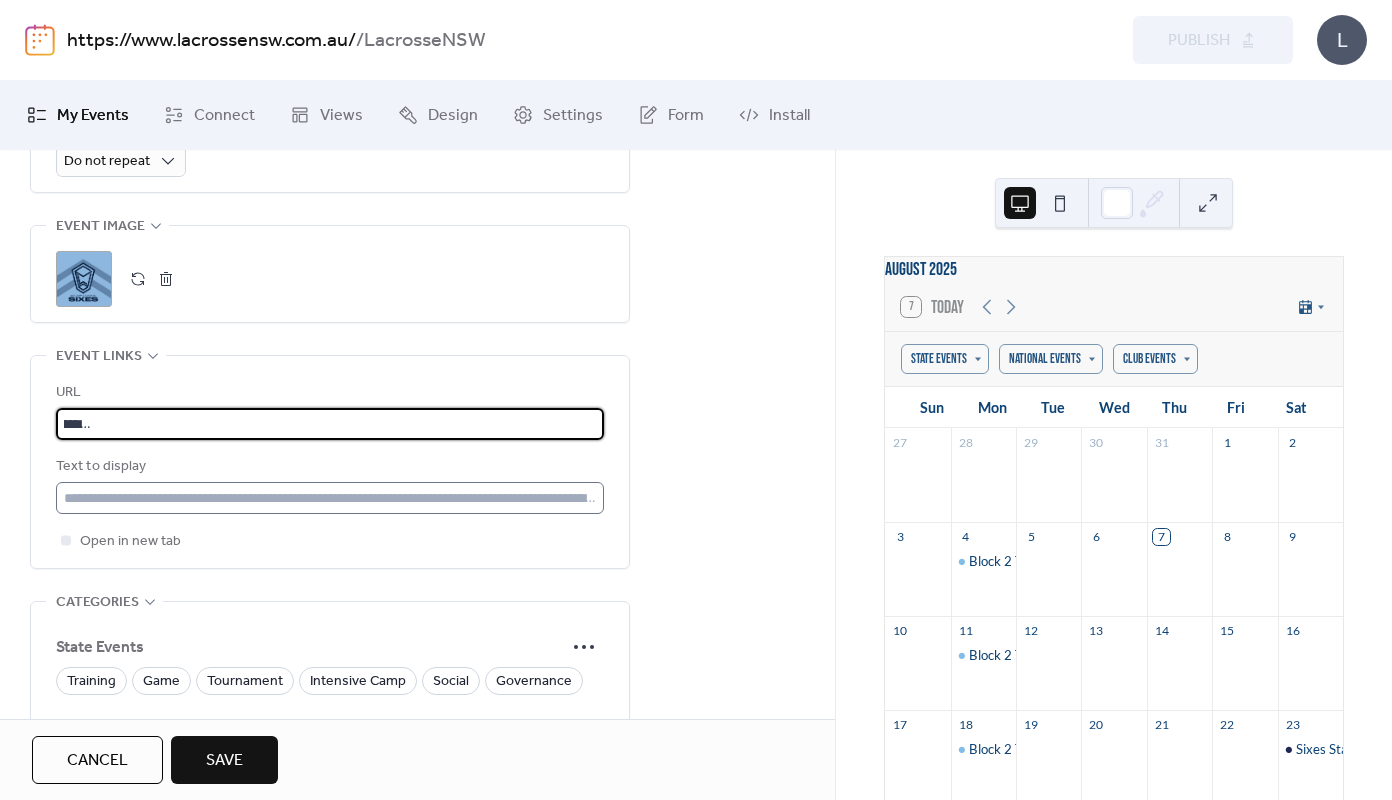 type on "**********" 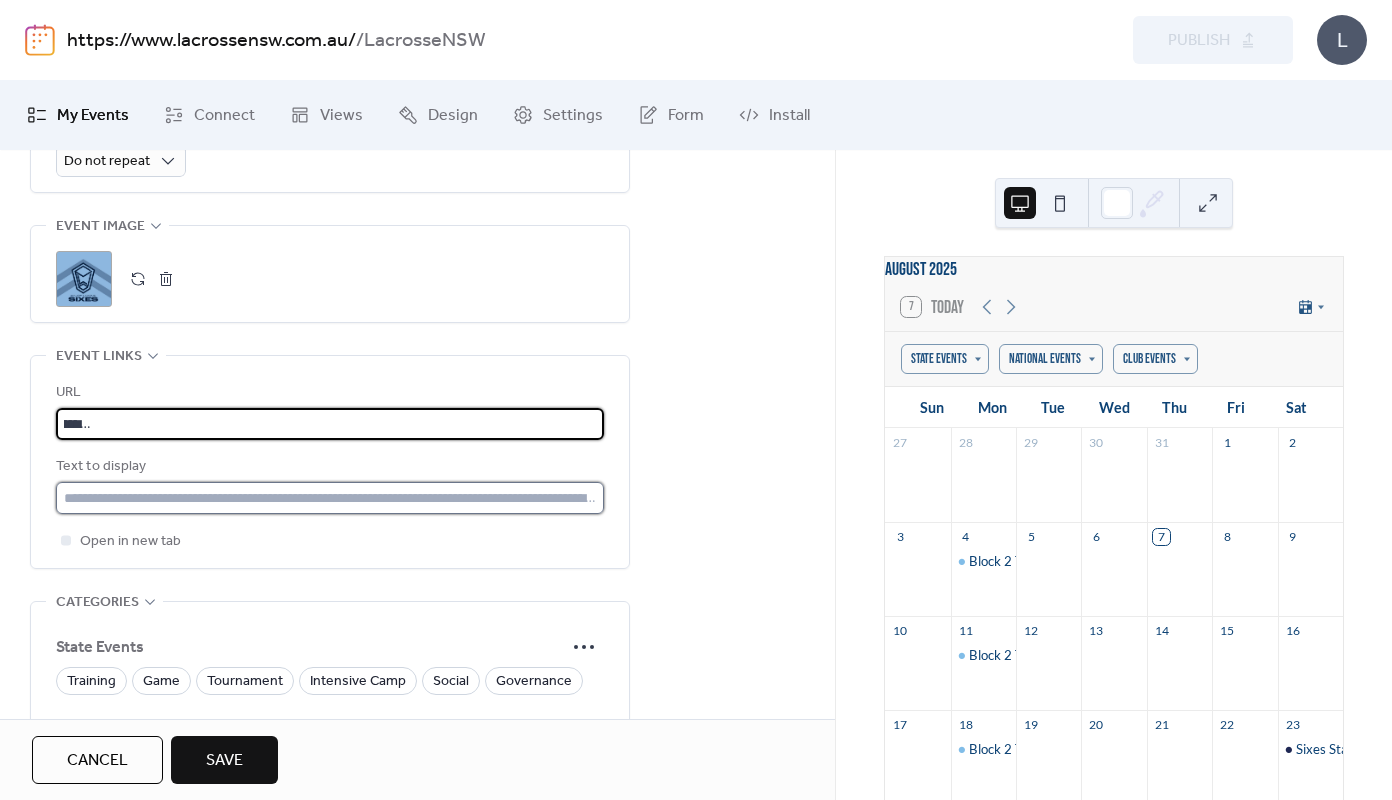 click at bounding box center [330, 498] 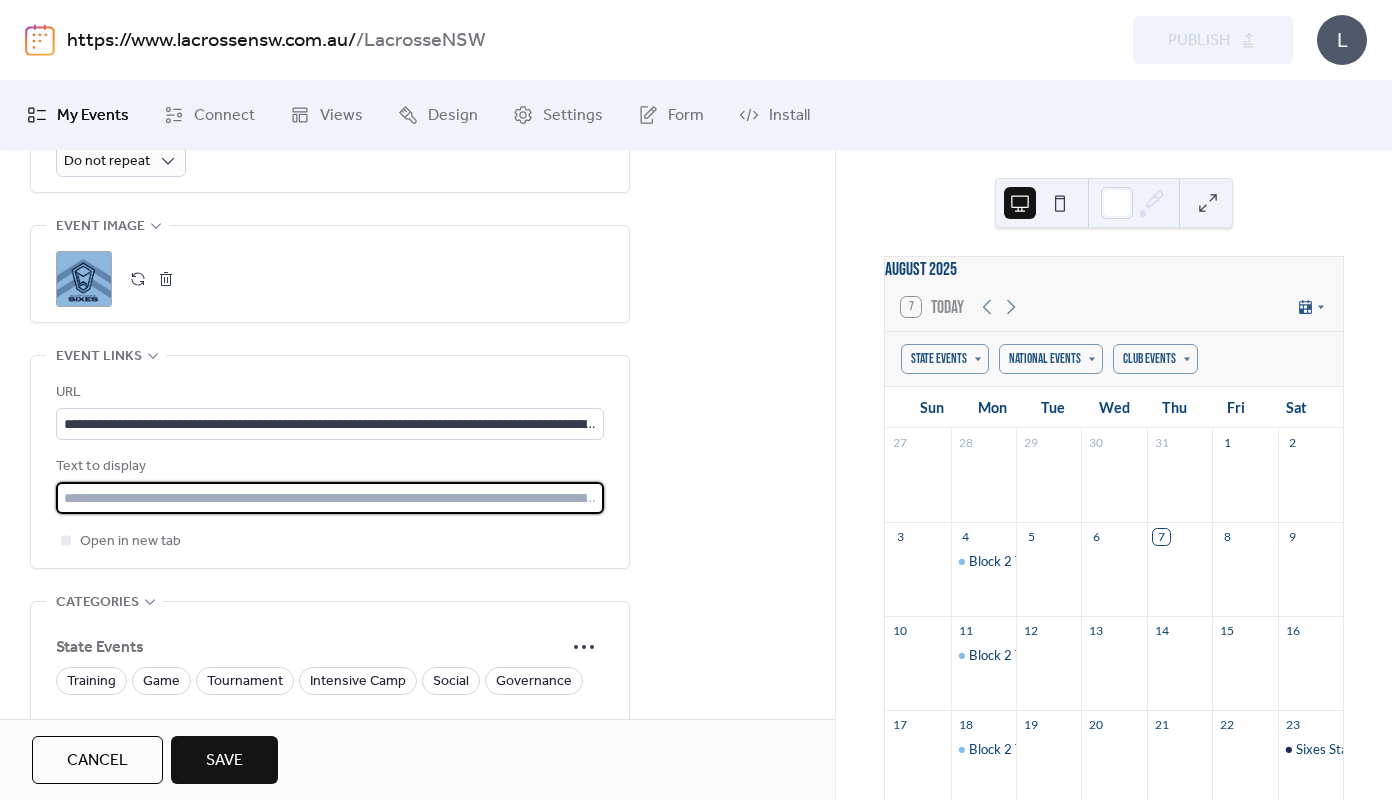 click at bounding box center [330, 498] 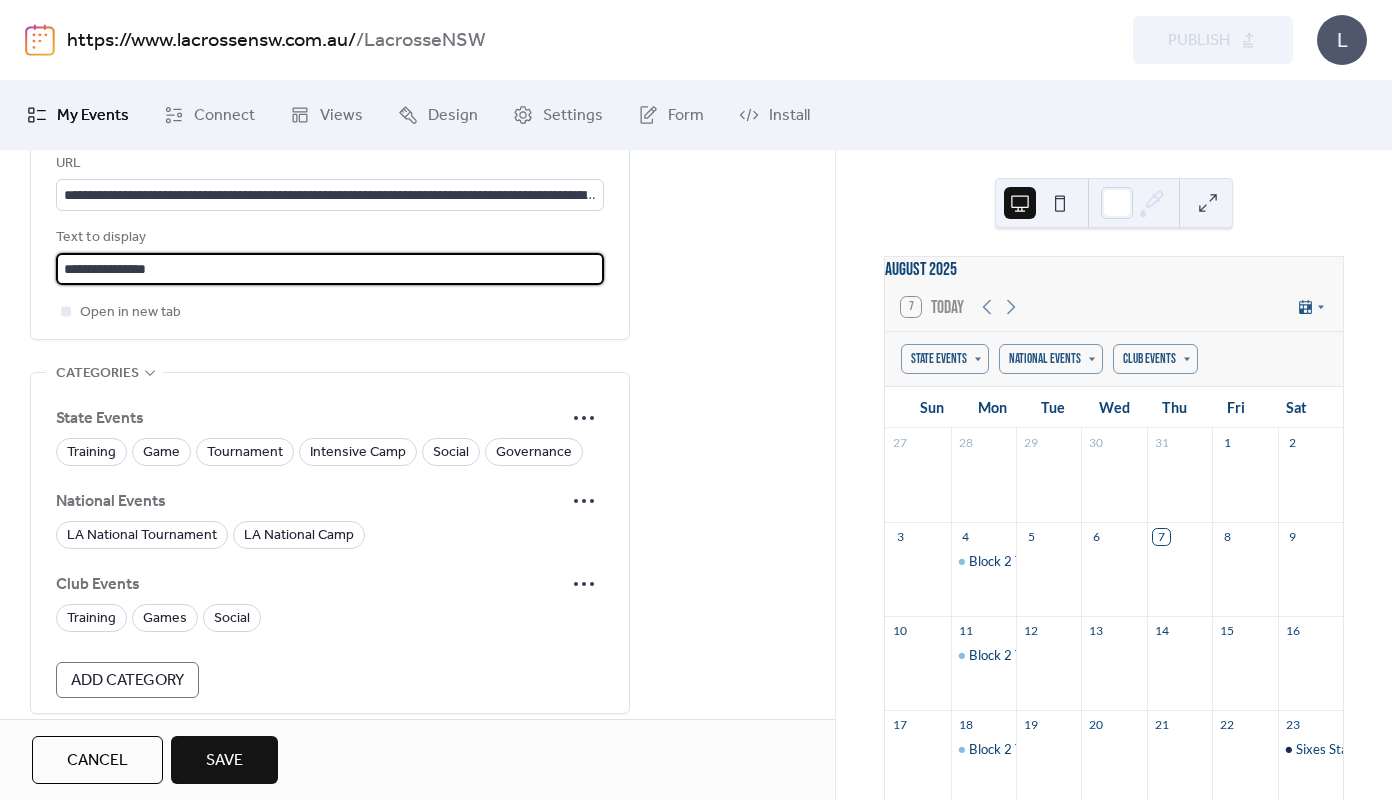 scroll, scrollTop: 1205, scrollLeft: 0, axis: vertical 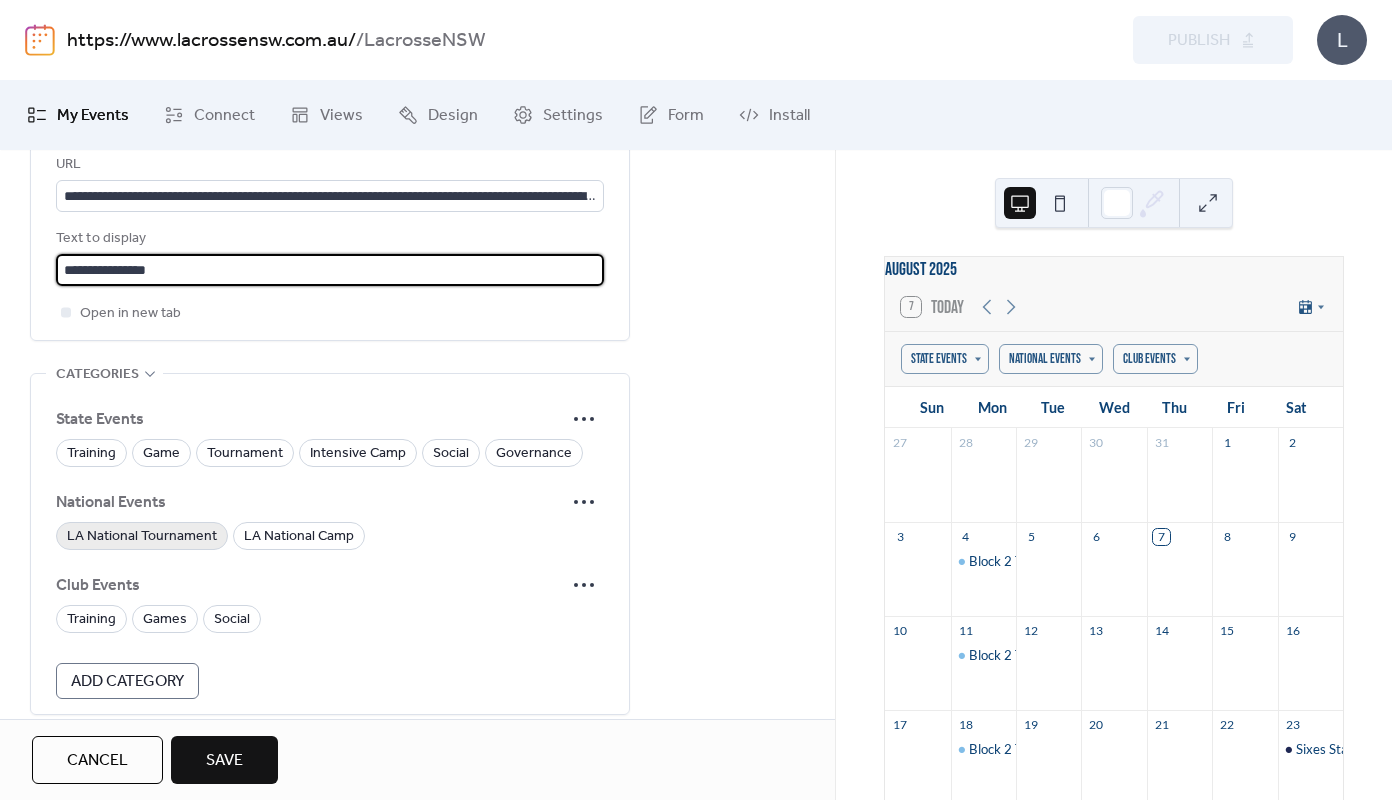 type on "**********" 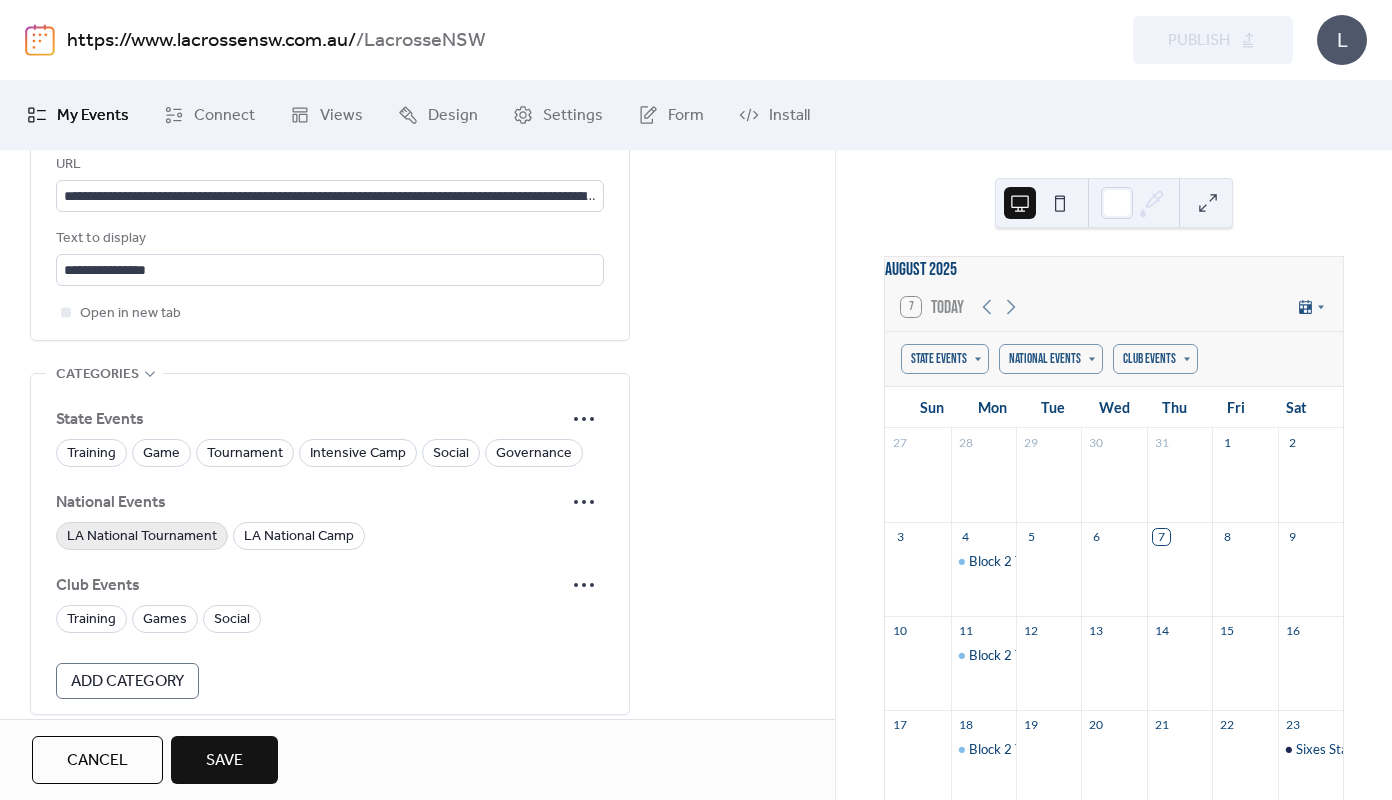 click on "LA National Tournament" at bounding box center [142, 537] 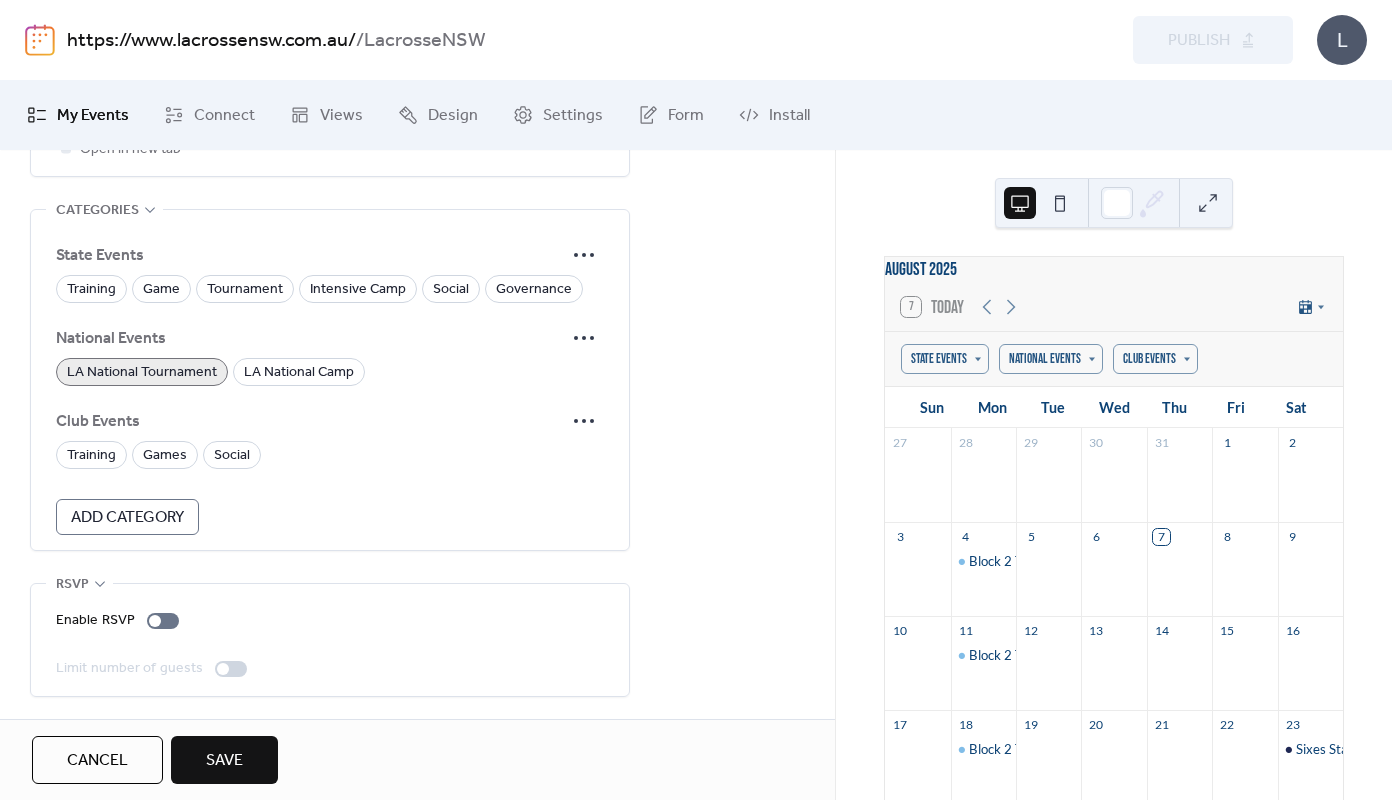 scroll, scrollTop: 1368, scrollLeft: 0, axis: vertical 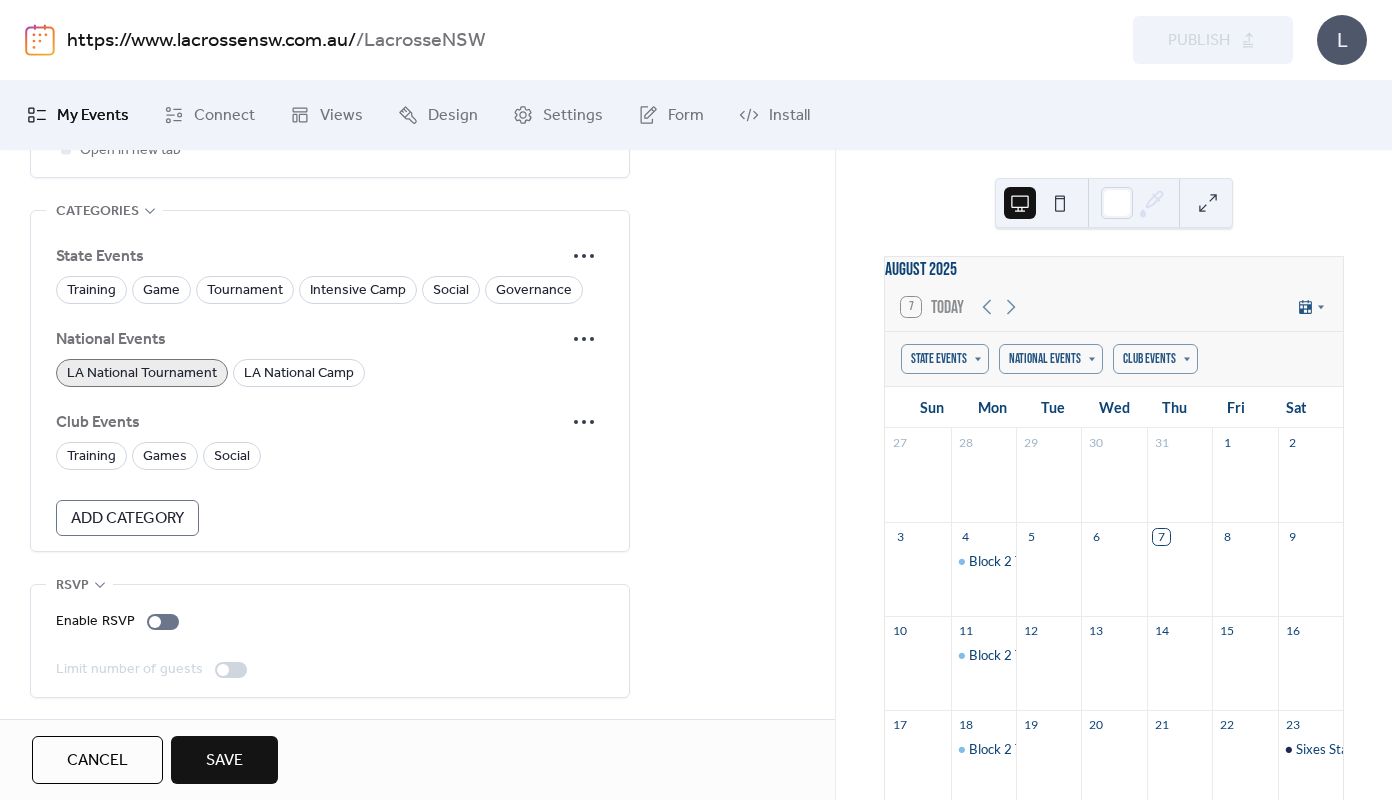 click on "Save" at bounding box center [224, 761] 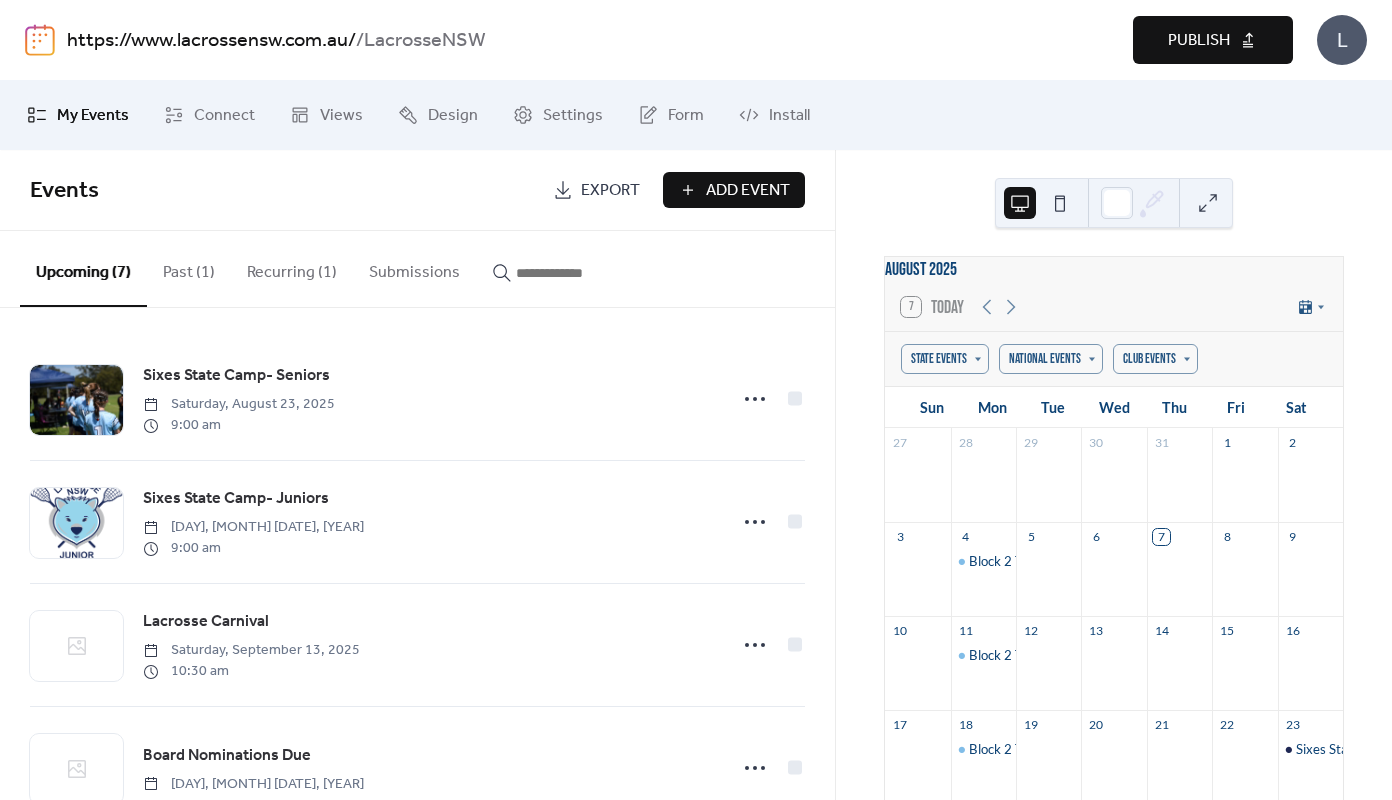 click on "Publish" at bounding box center (1199, 41) 